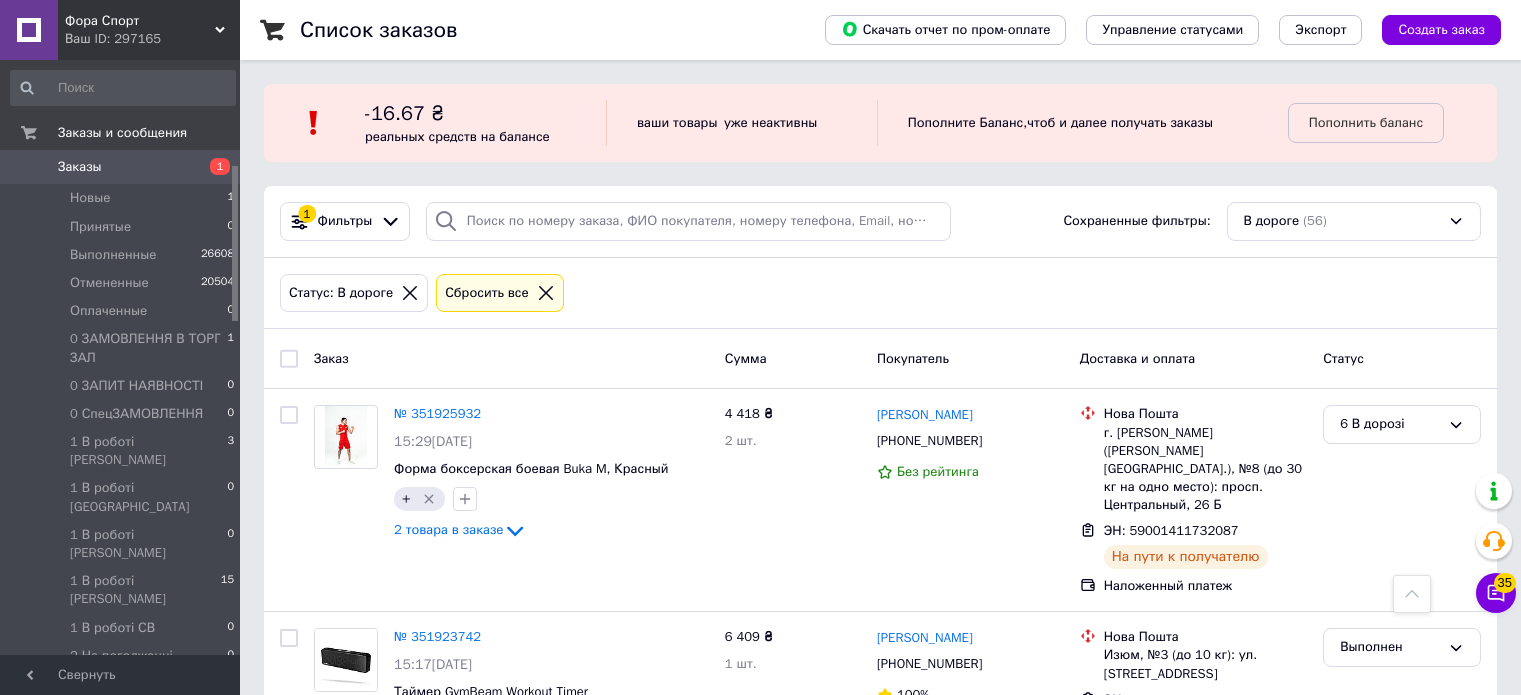 scroll, scrollTop: 9900, scrollLeft: 0, axis: vertical 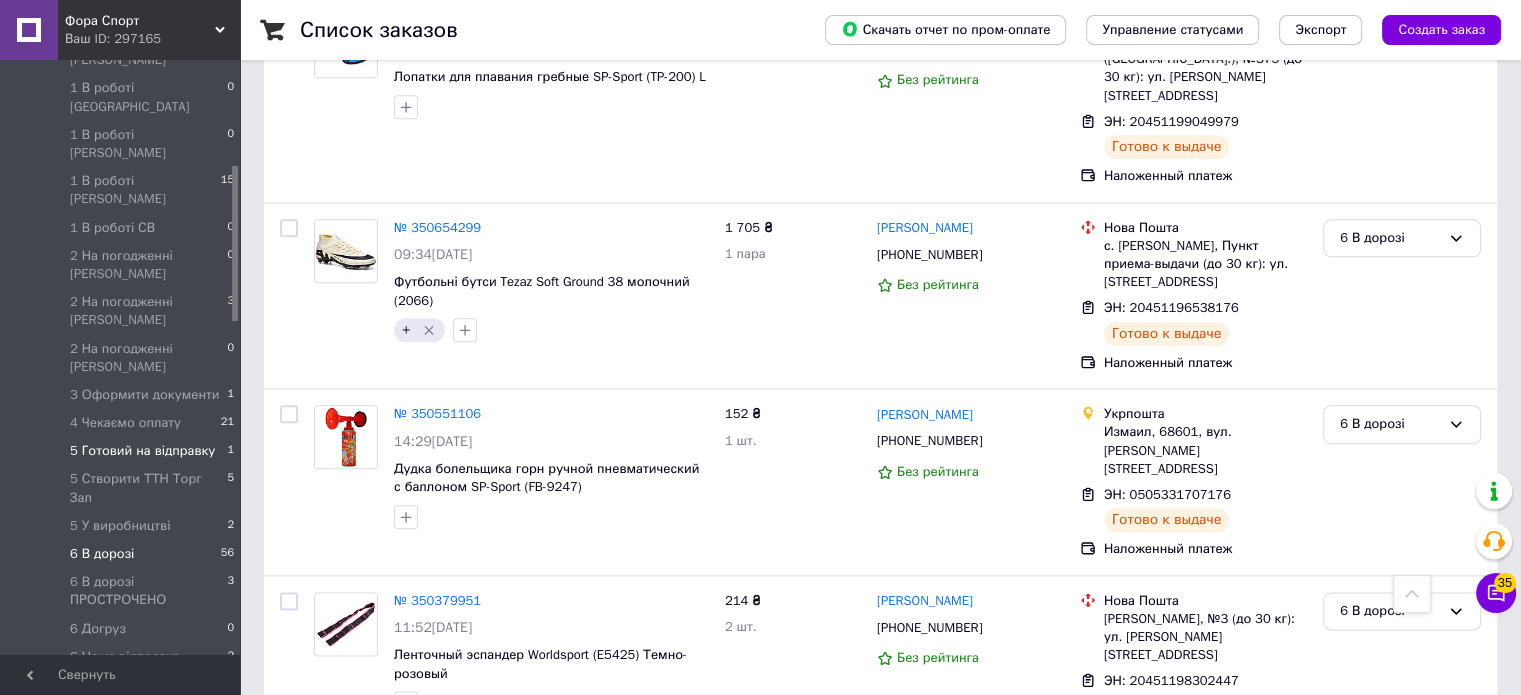 click on "5 Готовий на відправку" at bounding box center (142, 451) 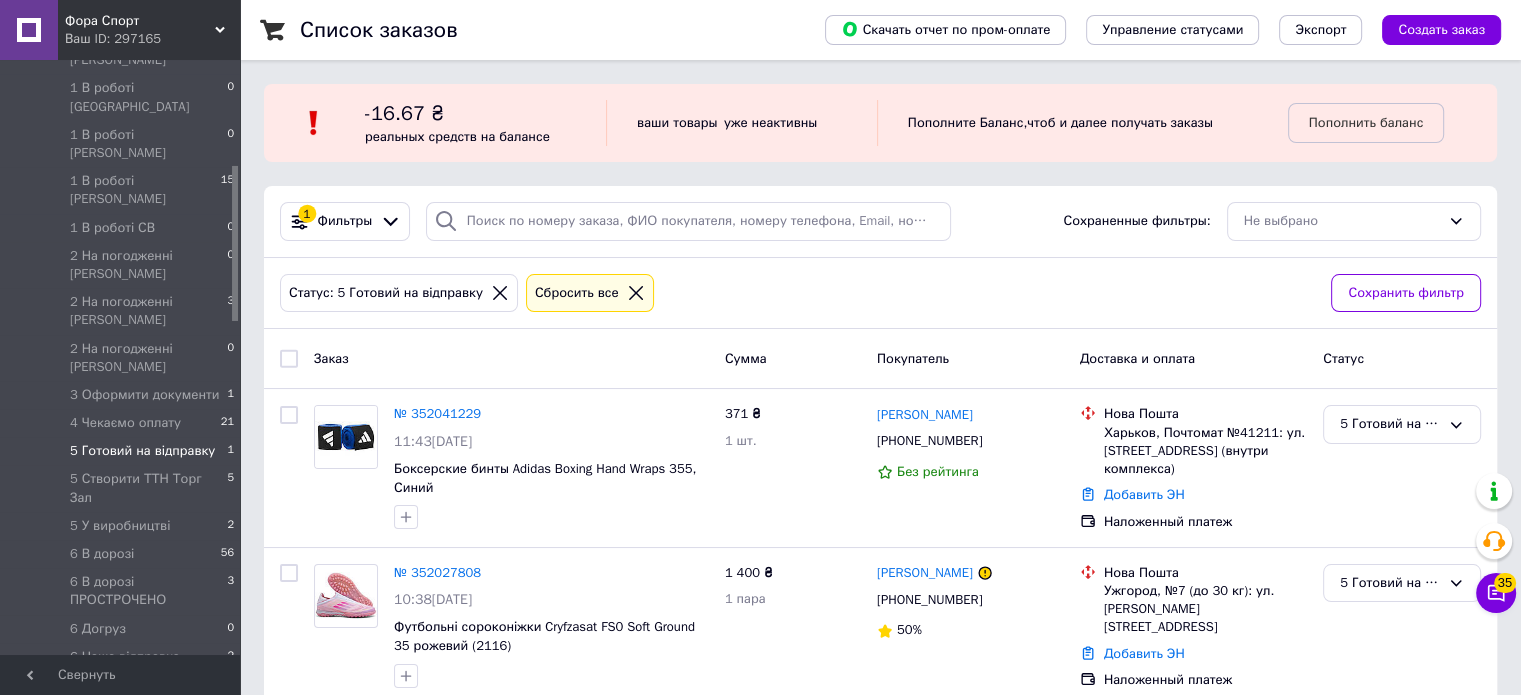 scroll, scrollTop: 187, scrollLeft: 0, axis: vertical 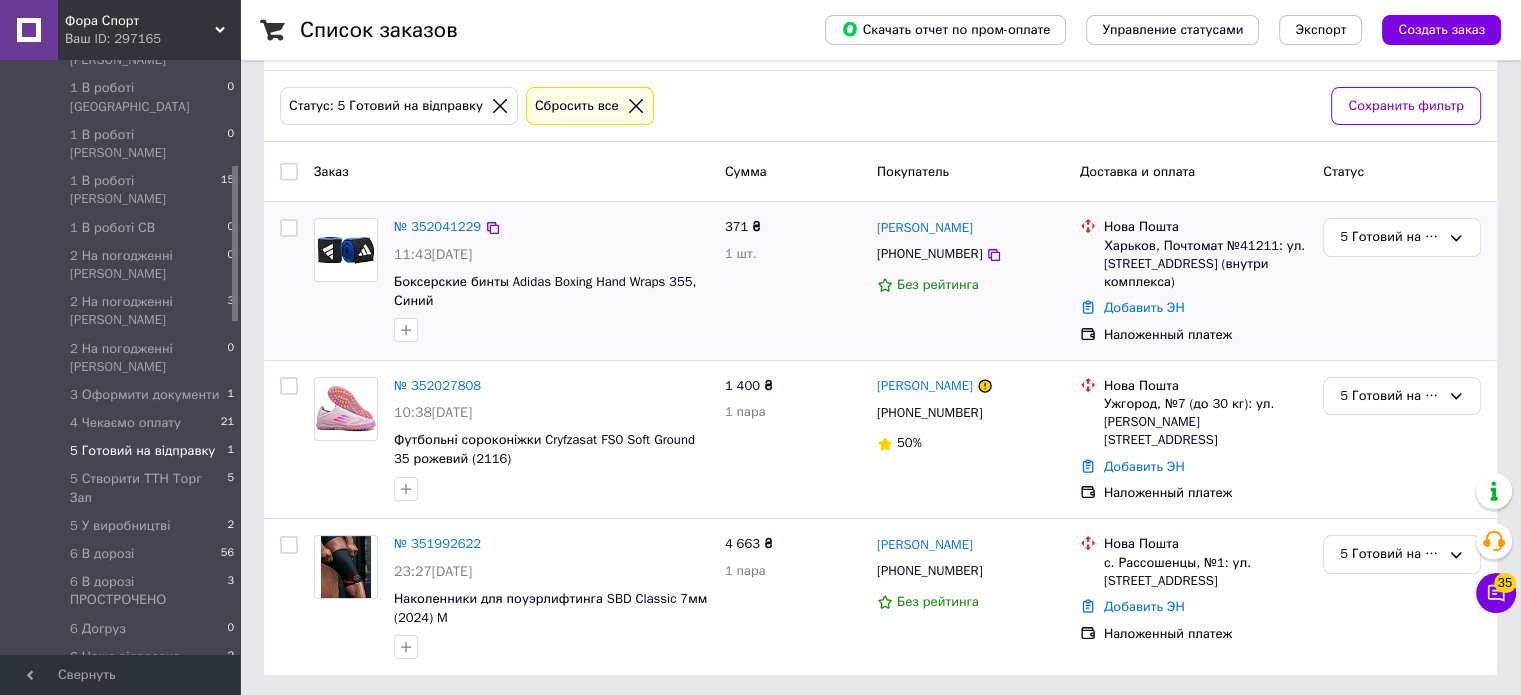 click at bounding box center [346, 280] 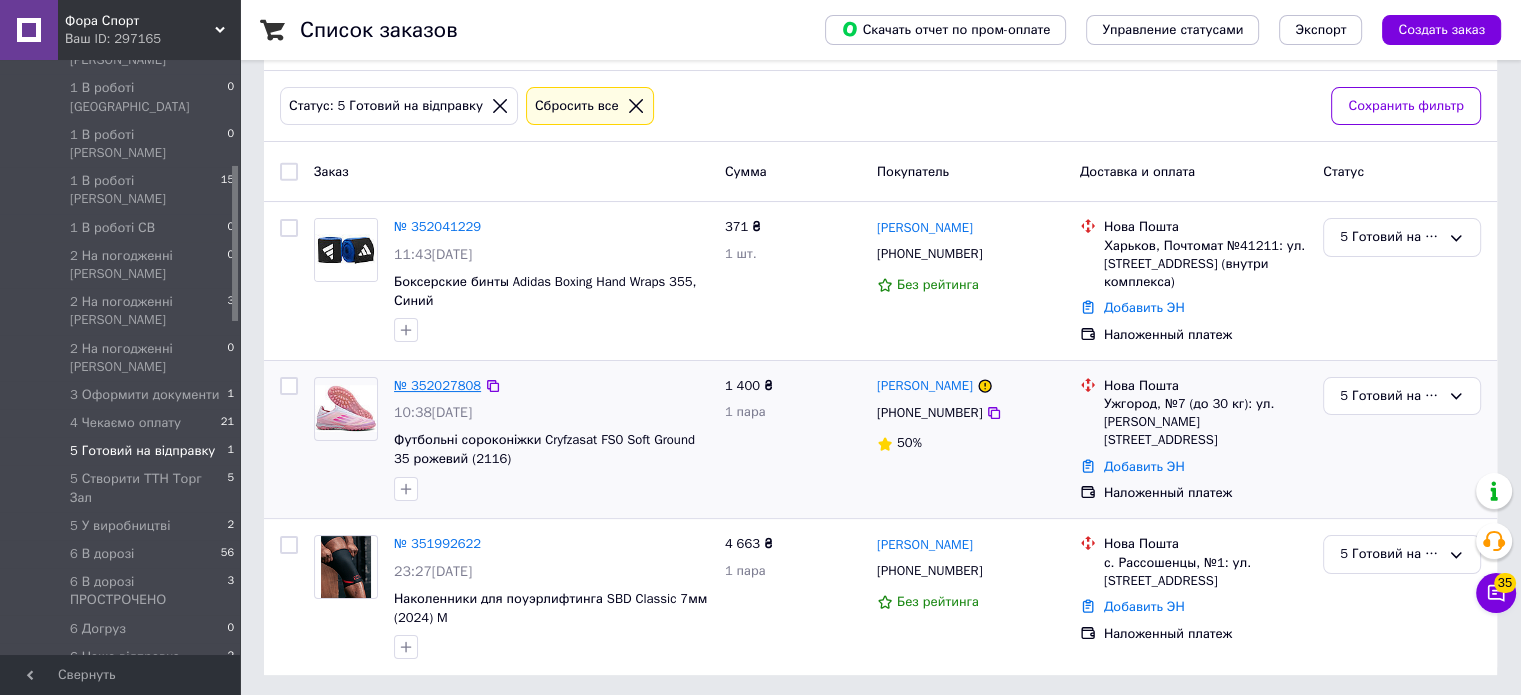 click on "№ 352027808" at bounding box center [437, 385] 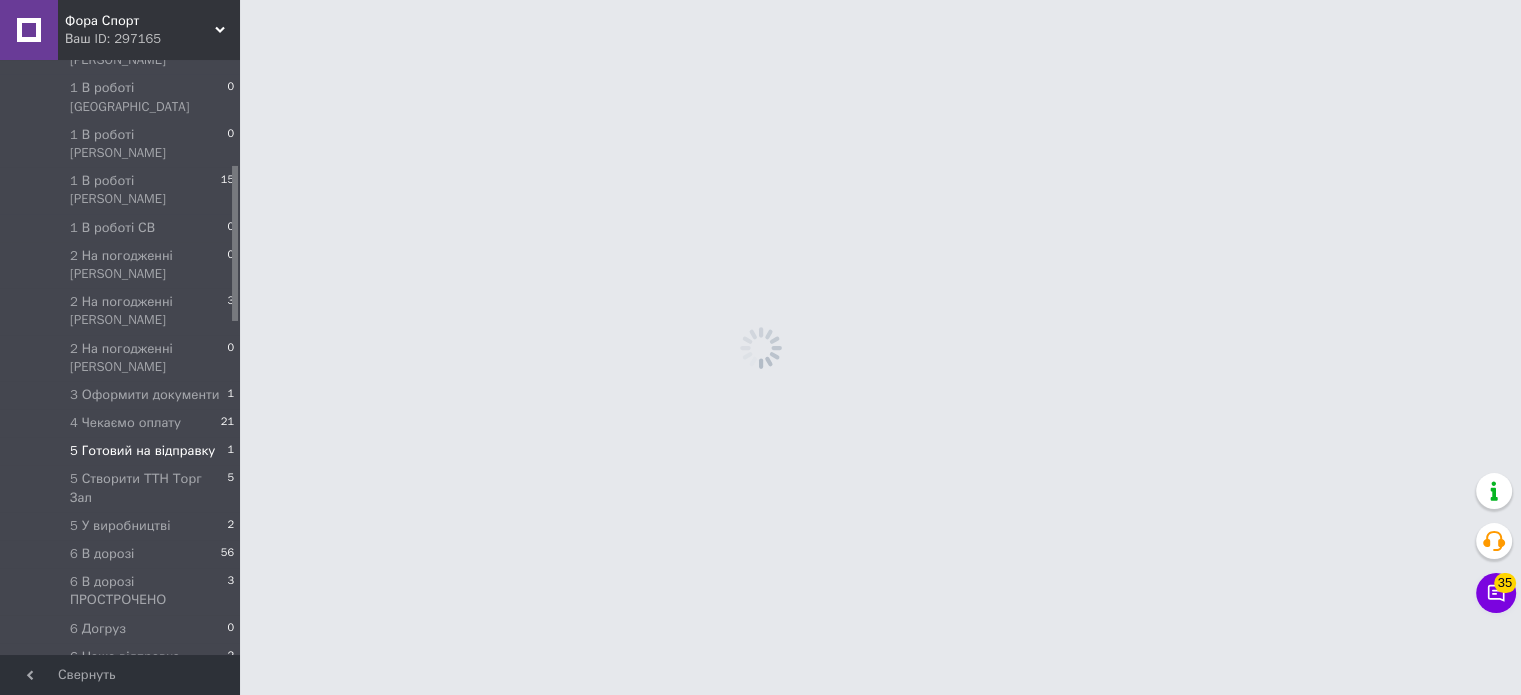 scroll, scrollTop: 0, scrollLeft: 0, axis: both 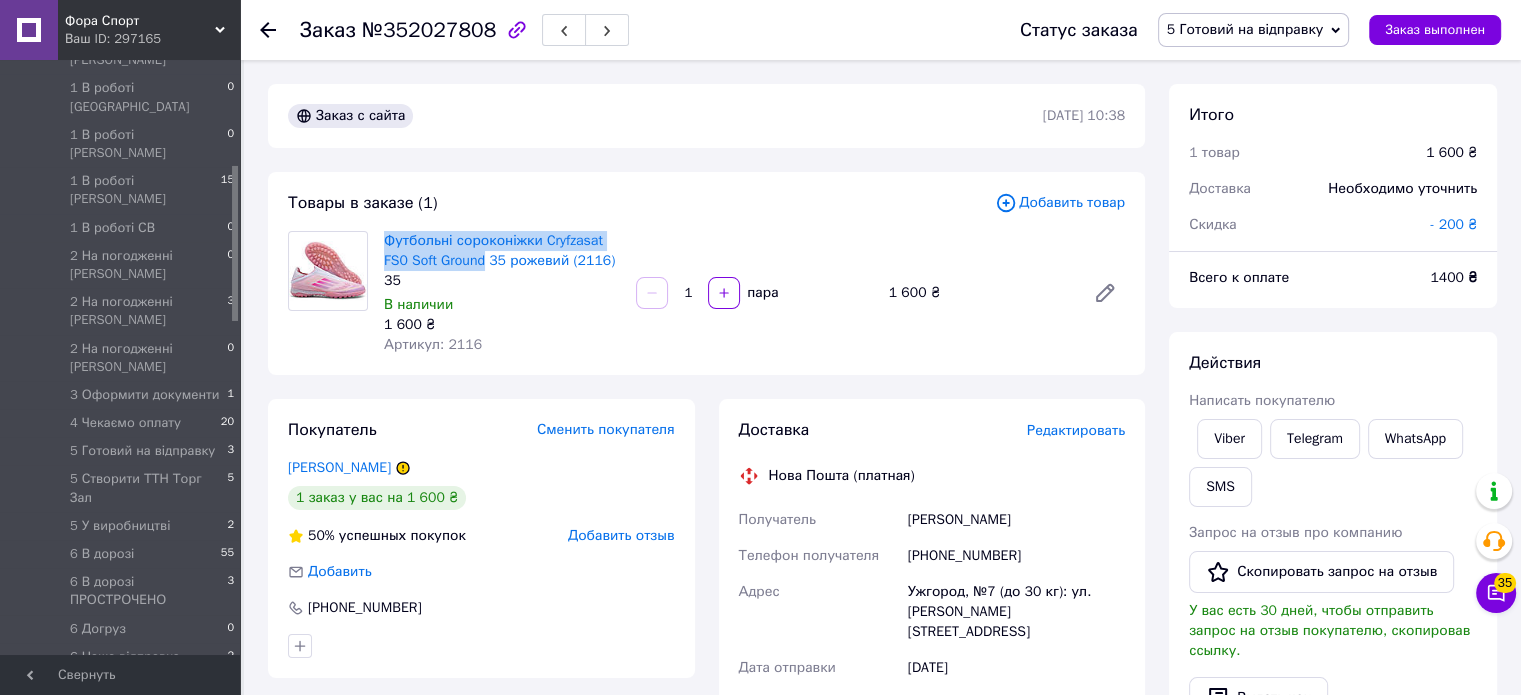 drag, startPoint x: 380, startPoint y: 235, endPoint x: 483, endPoint y: 271, distance: 109.11004 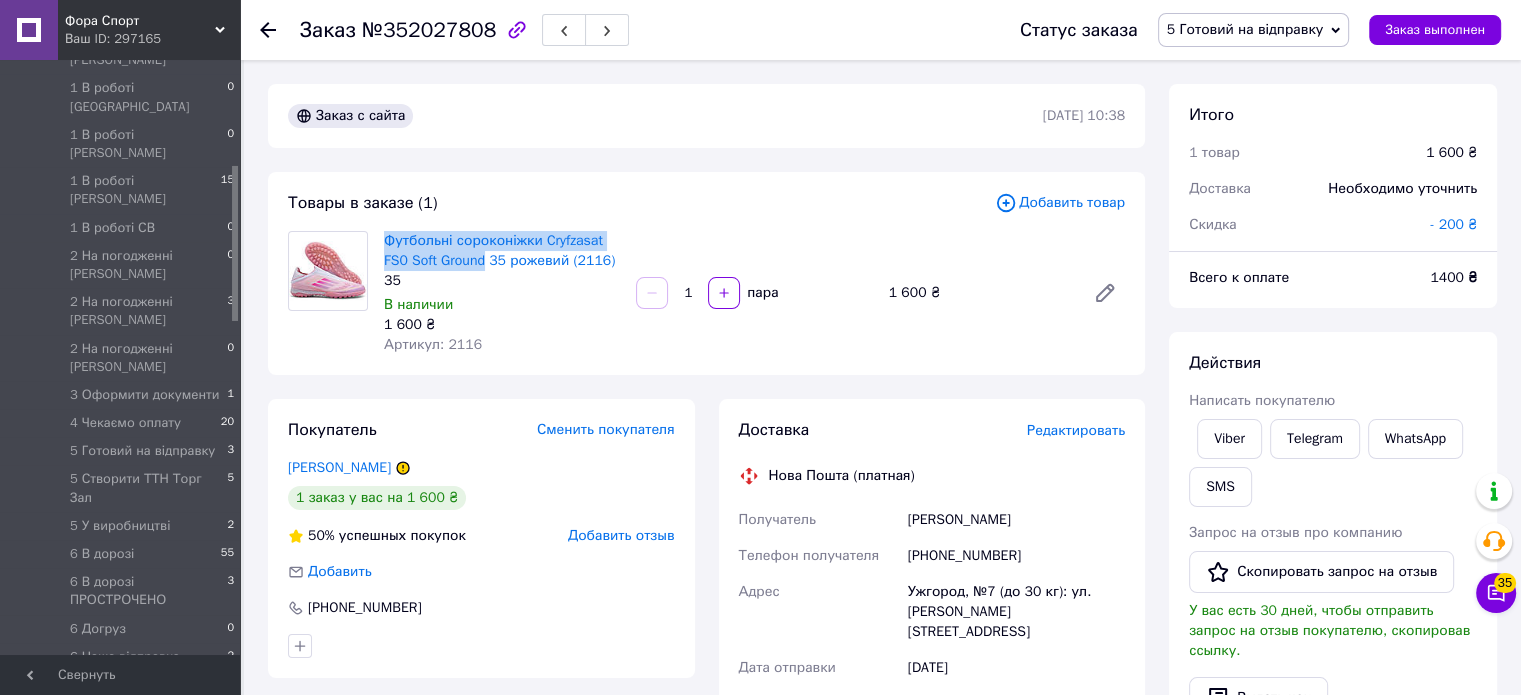 click on "Футбольні сороконіжки Cryfzasat FS0 Soft Ground 35 рожевий (2116) 35 В наличии 1 600 ₴ Артикул: 2116" at bounding box center (502, 293) 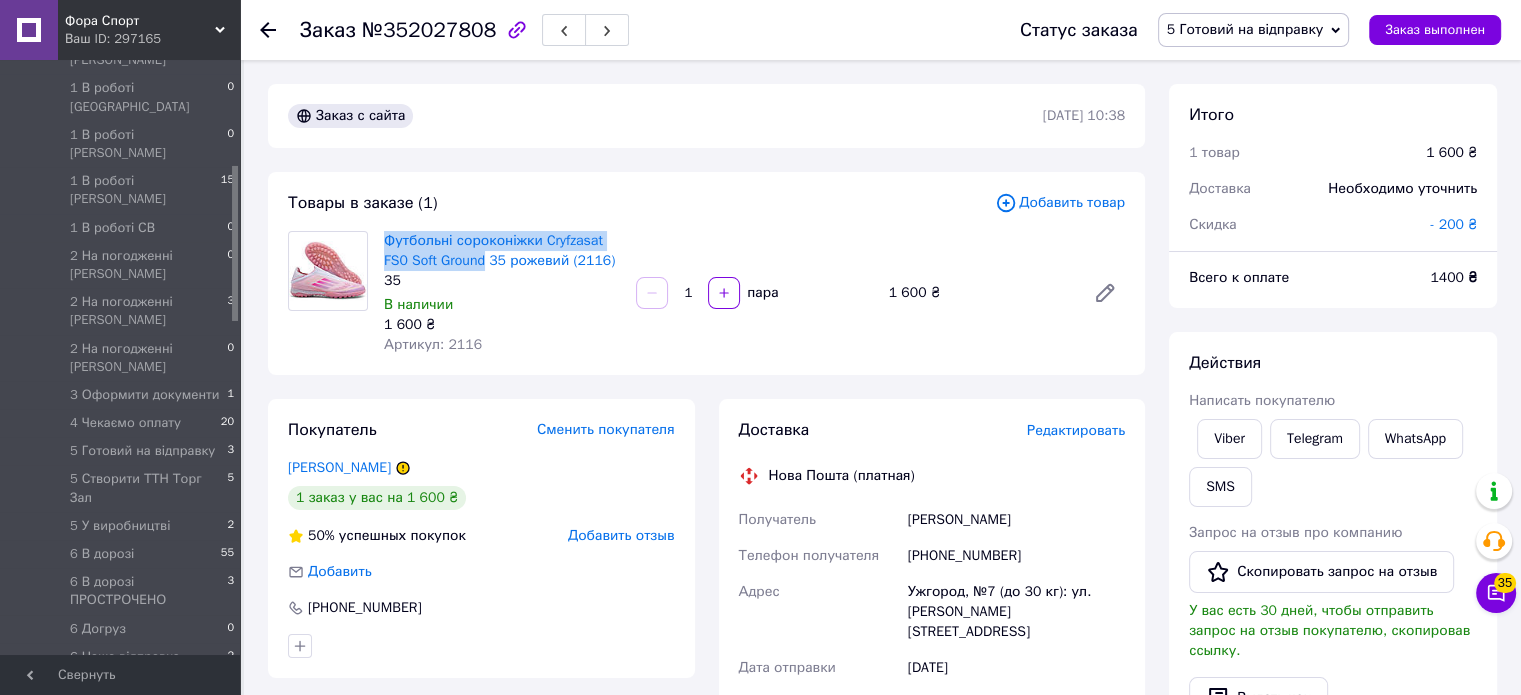 copy on "Футбольні сороконіжки Cryfzasat FS0 Soft Ground" 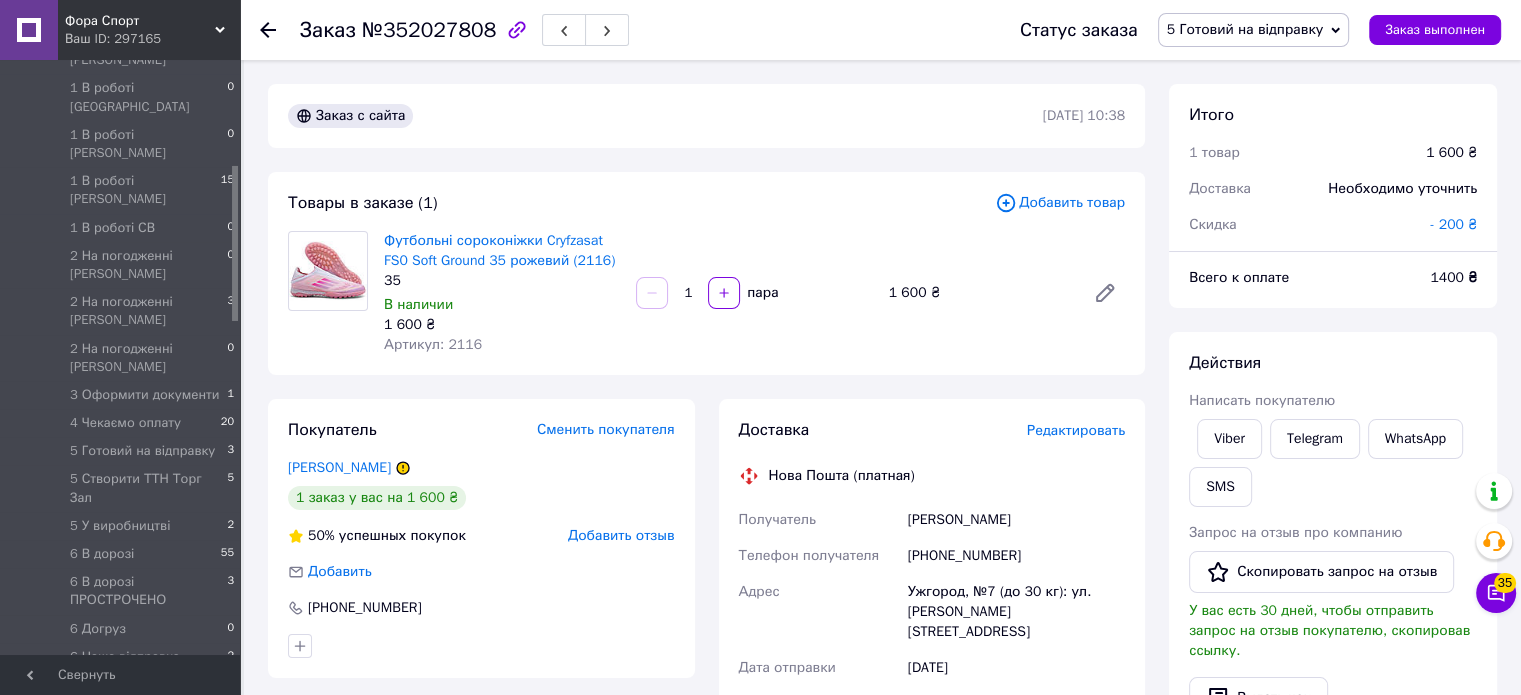 click at bounding box center (328, 293) 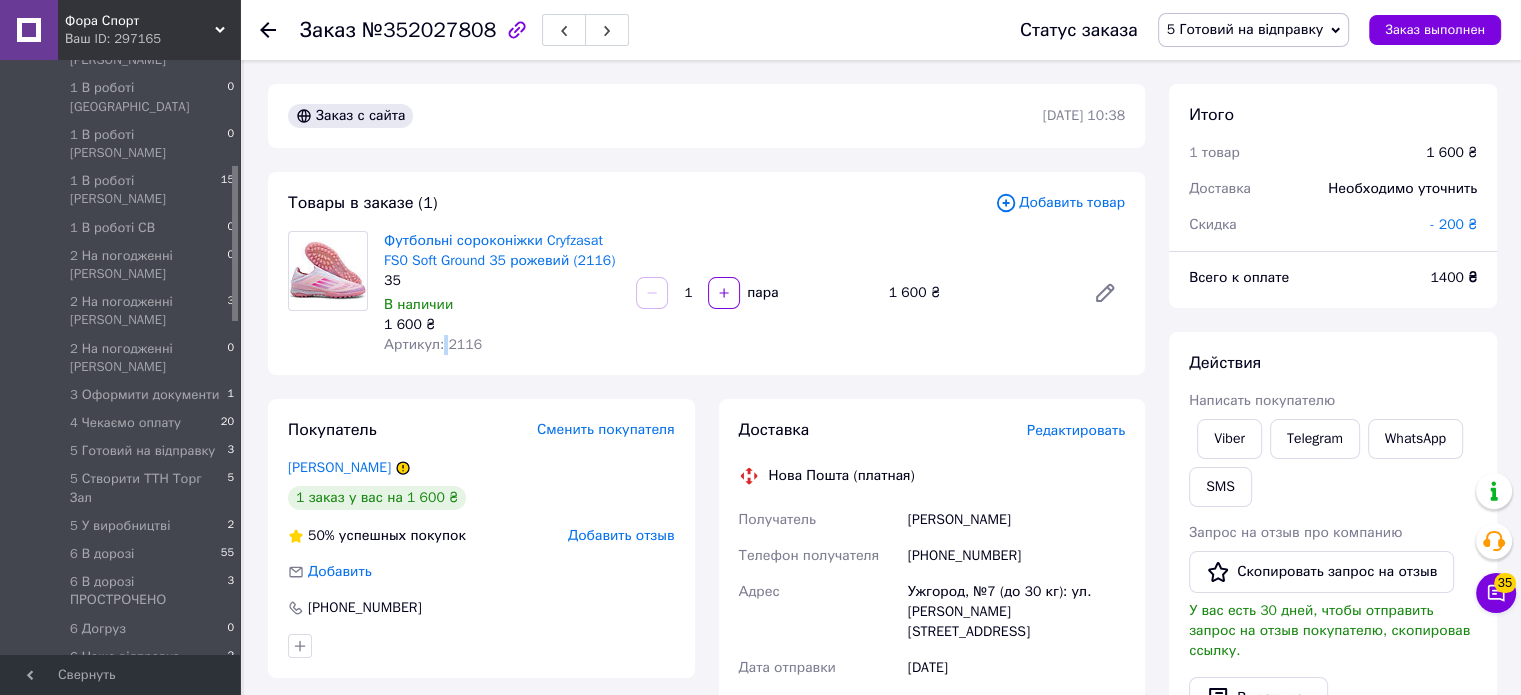 click on "Артикул: 2116" at bounding box center [433, 344] 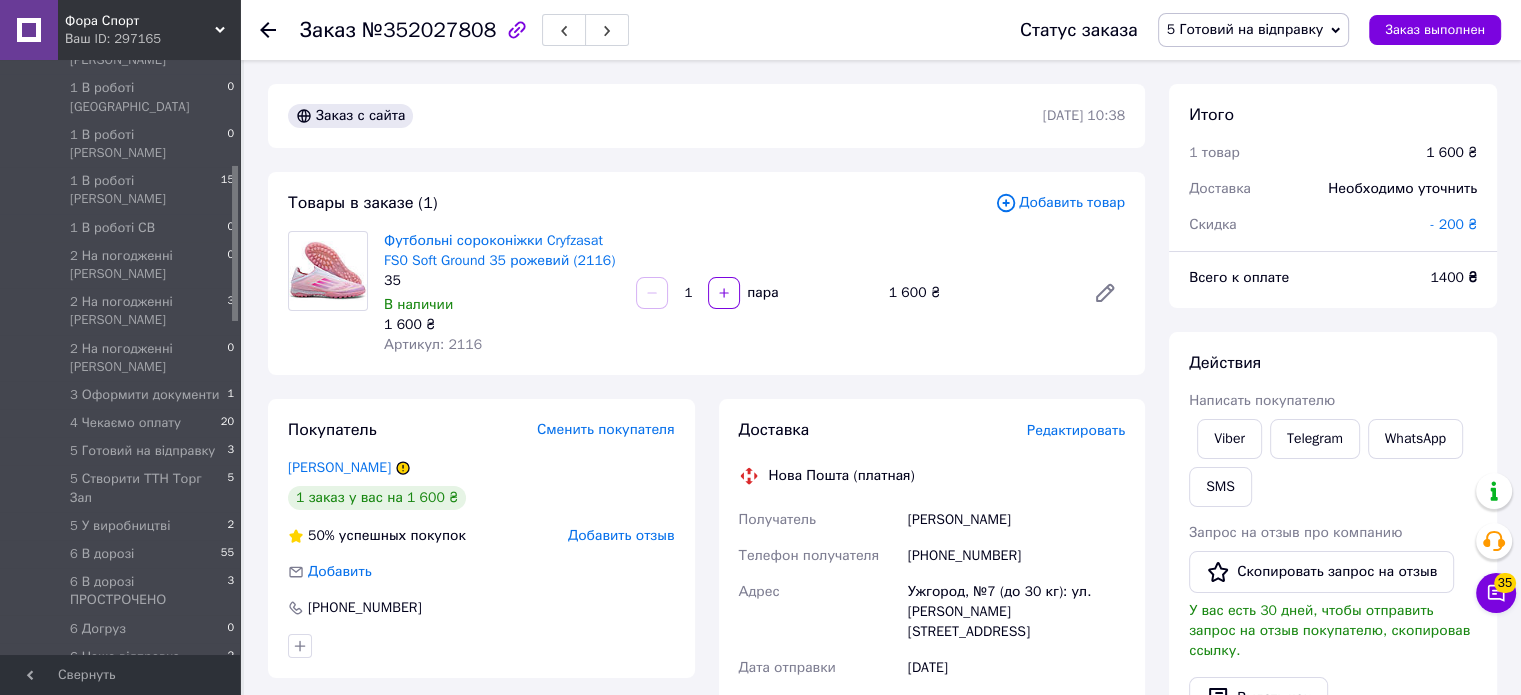 click on "Артикул: 2116" at bounding box center [433, 344] 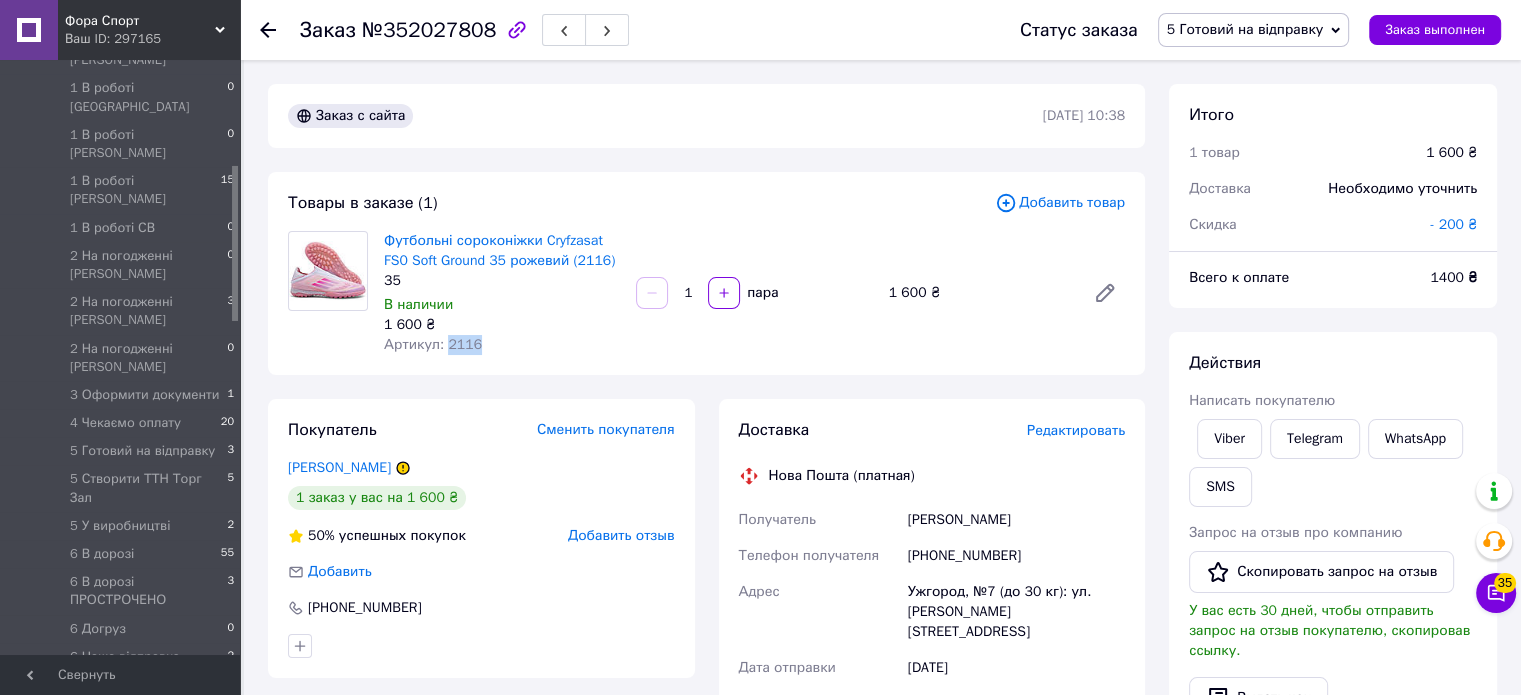 click on "Артикул: 2116" at bounding box center (433, 344) 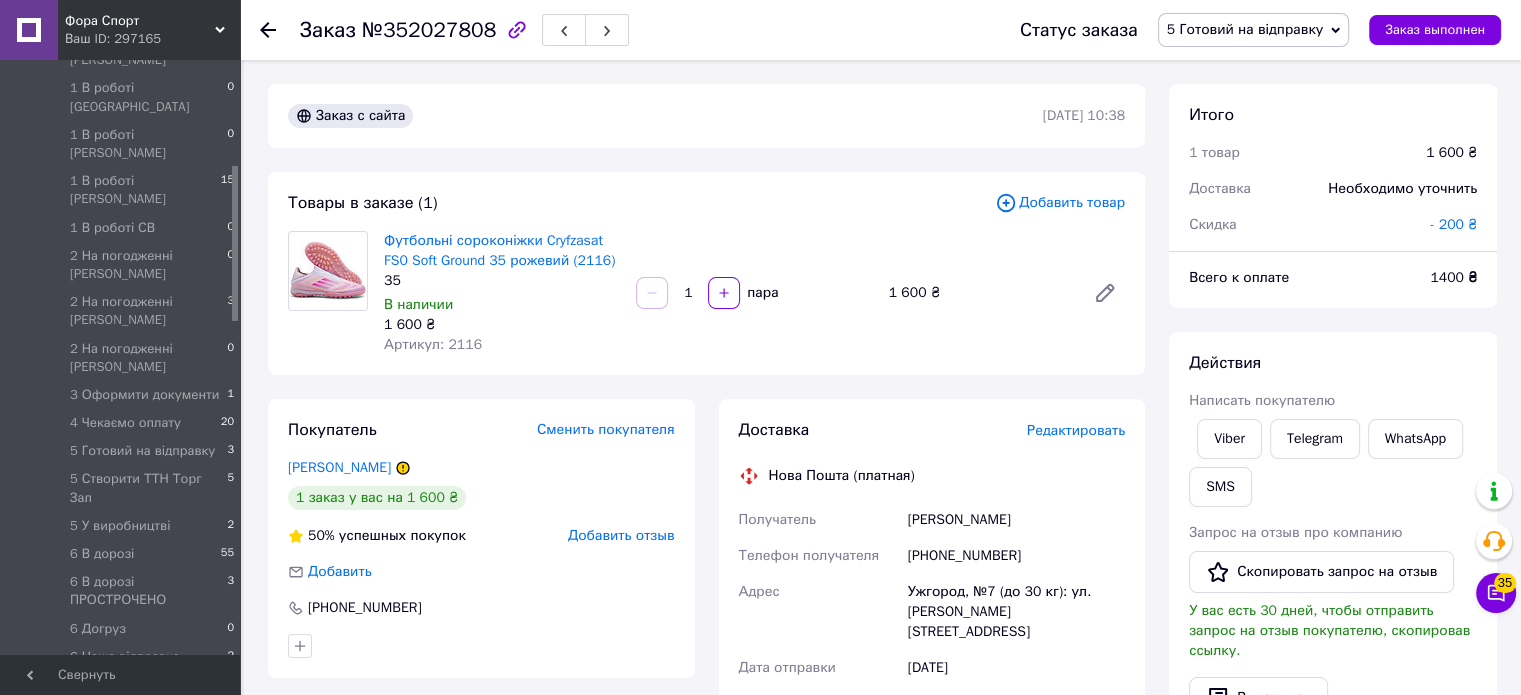 click on "Товары в заказе (1) Добавить товар Футбольні сороконіжки Cryfzasat FS0 Soft Ground 35 рожевий (2116) 35 В наличии 1 600 ₴ Артикул: 2116 1   пара 1 600 ₴" at bounding box center [706, 273] 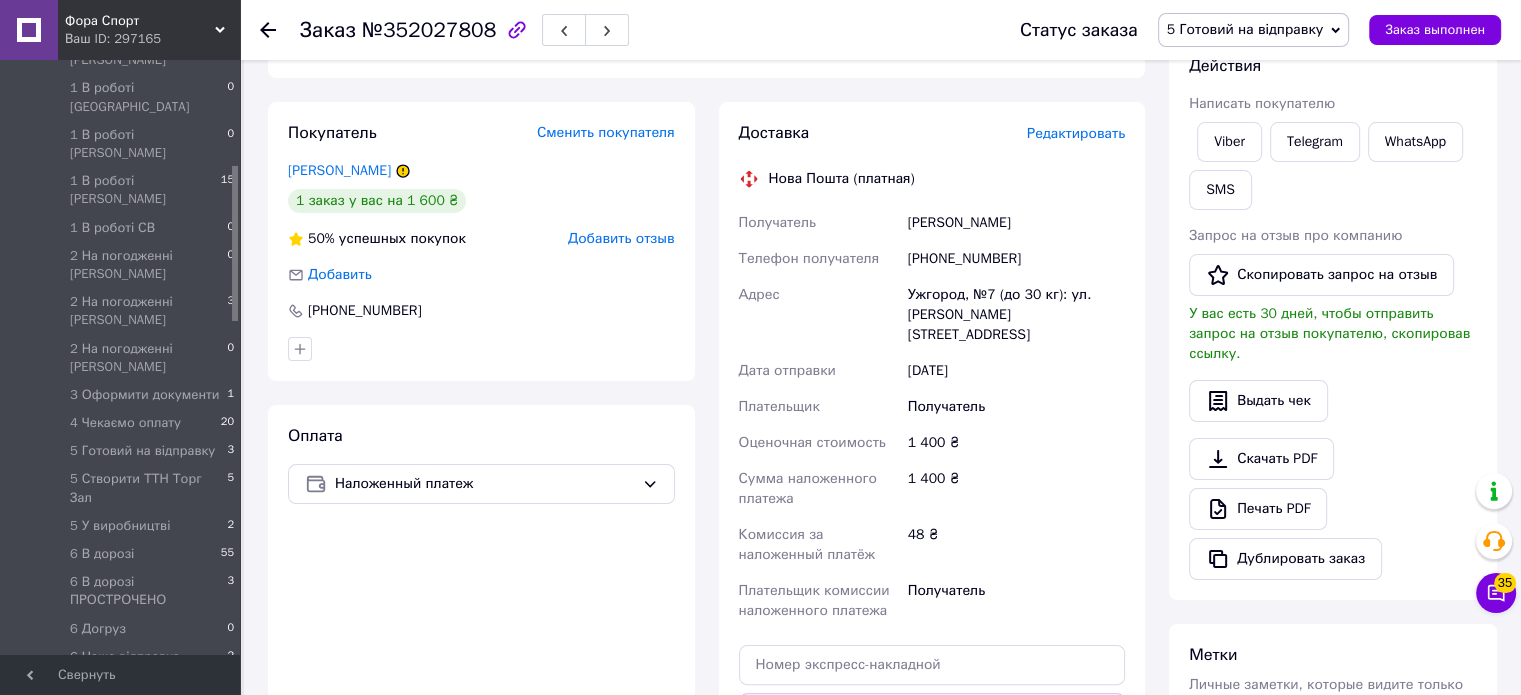 scroll, scrollTop: 300, scrollLeft: 0, axis: vertical 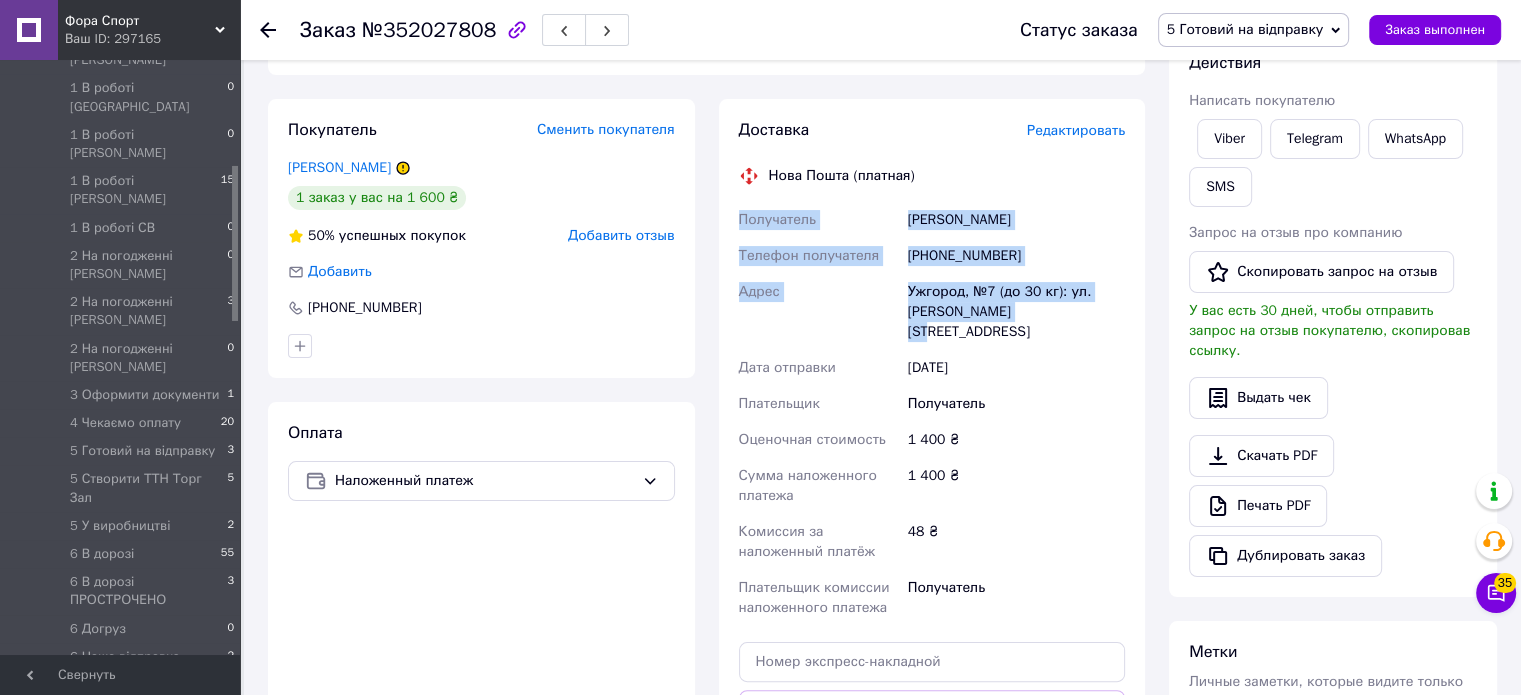 drag, startPoint x: 742, startPoint y: 223, endPoint x: 988, endPoint y: 327, distance: 267.0805 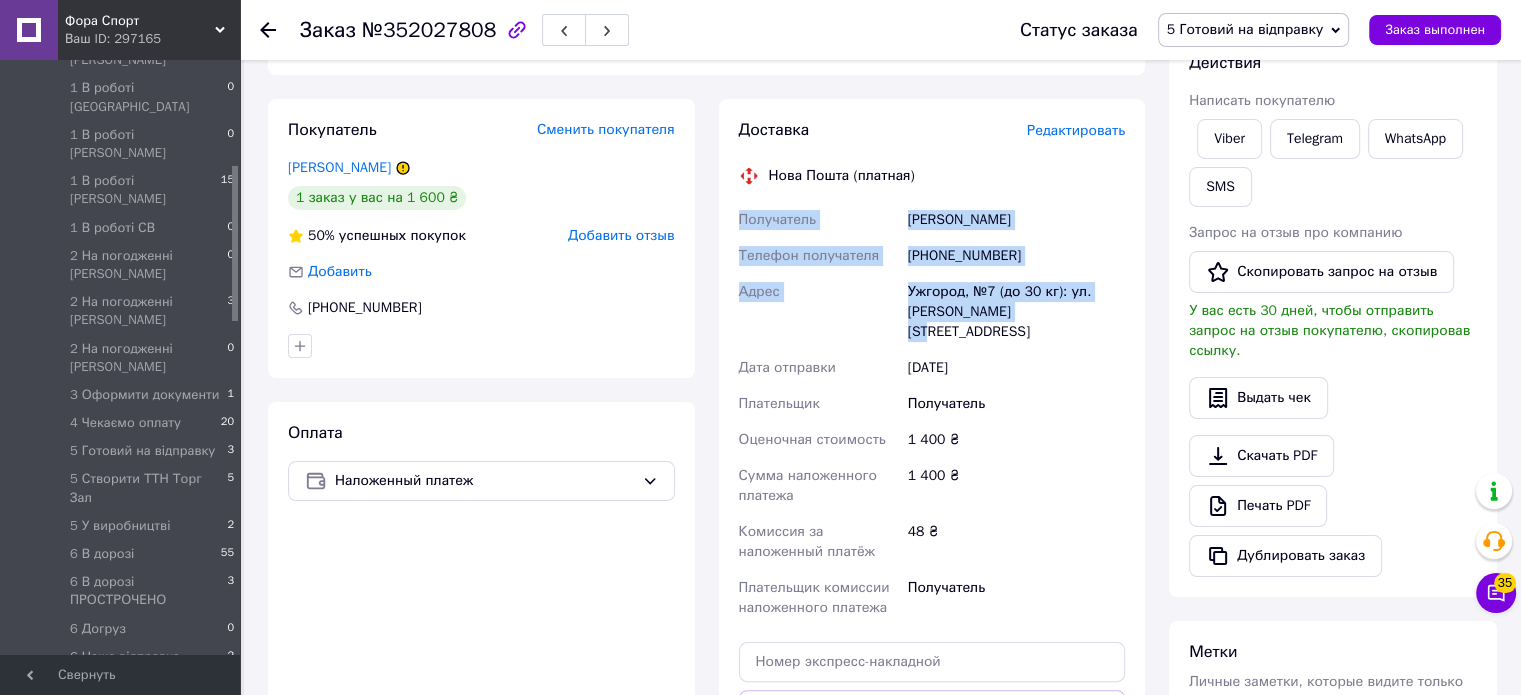 click on "Получатель [PERSON_NAME] Телефон получателя [PHONE_NUMBER] Адрес Ужгород, №7 (до 30 кг): ул. [PERSON_NAME], 1а Дата отправки [DATE] Плательщик Получатель Оценочная стоимость 1 400 ₴ Сумма наложенного платежа 1 400 ₴ Комиссия за наложенный платёж 48 ₴ Плательщик комиссии наложенного платежа Получатель" at bounding box center (932, 414) 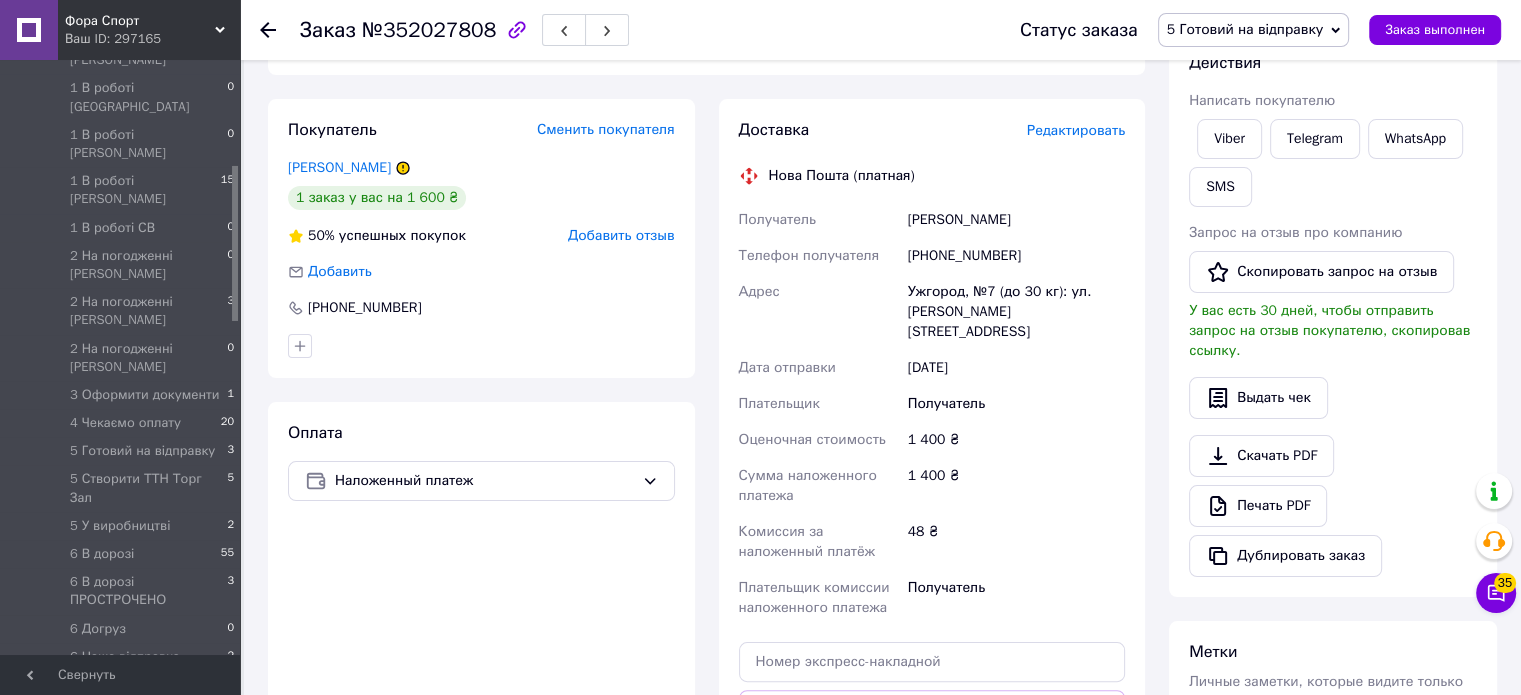 drag, startPoint x: 387, startPoint y: 355, endPoint x: 476, endPoint y: 369, distance: 90.0944 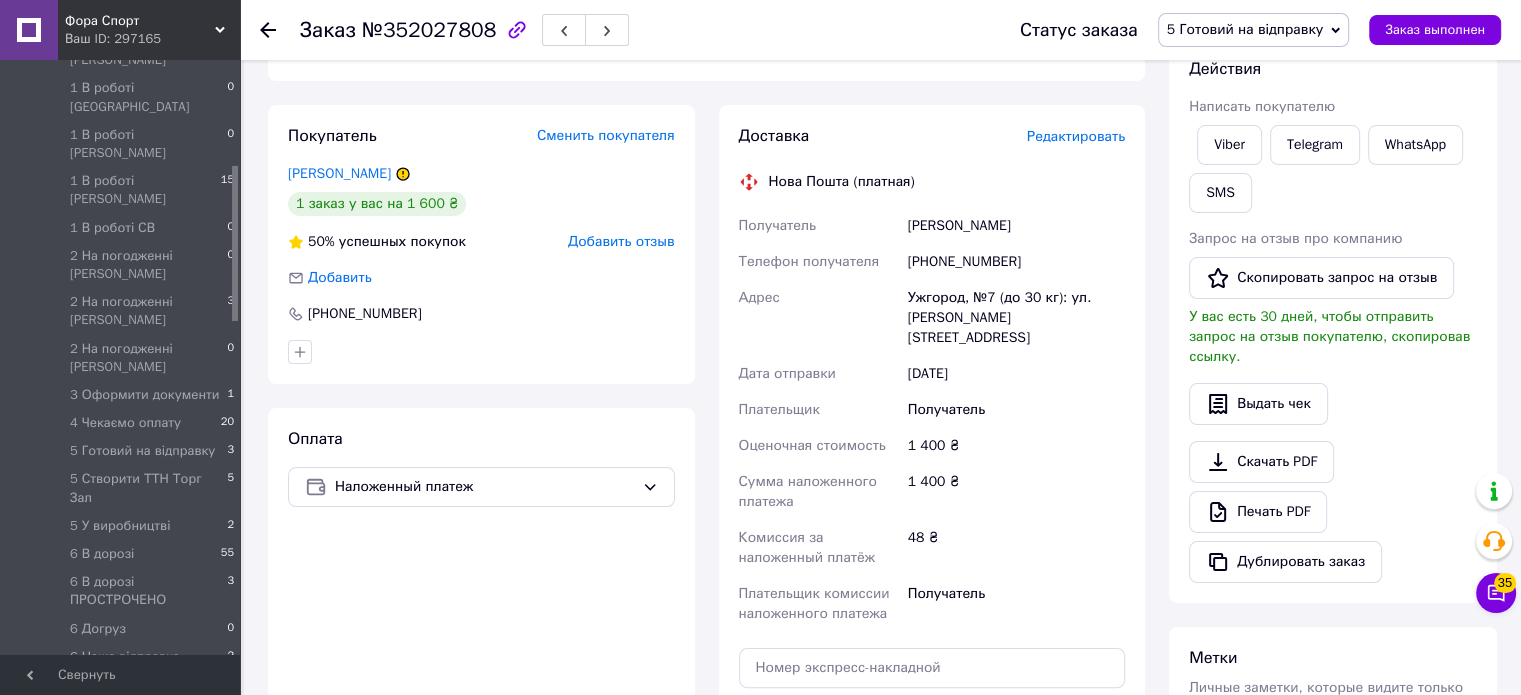 scroll, scrollTop: 0, scrollLeft: 0, axis: both 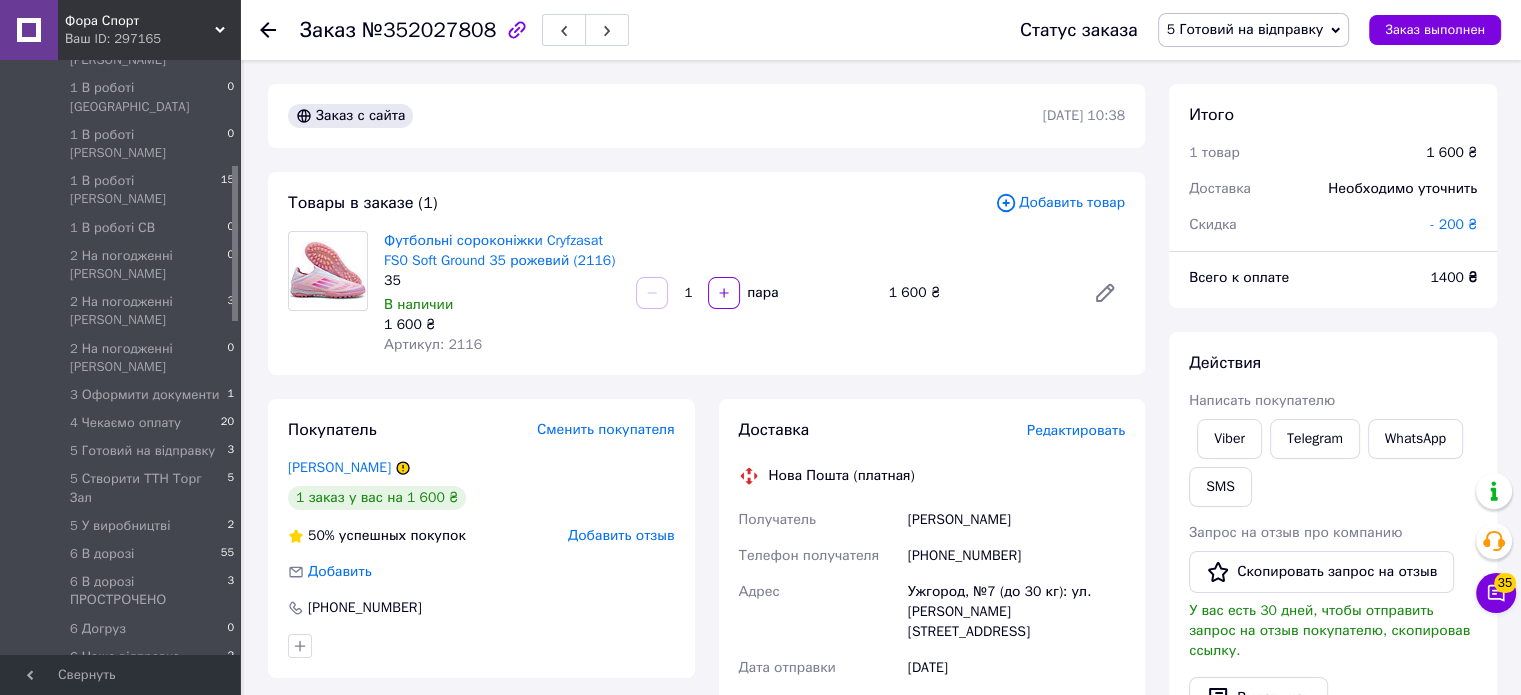 click on "Заказ с сайта [DATE] 10:38 Товары в заказе (1) Добавить товар Футбольні сороконіжки Cryfzasat FS0 Soft Ground 35 рожевий (2116) 35 В наличии 1 600 ₴ Артикул: 2116 1   пара 1 600 ₴ Покупатель Сменить покупателя [PERSON_NAME] 1 заказ у вас на 1 600 ₴ 50%   успешных покупок Добавить отзыв Добавить [PHONE_NUMBER] Оплата Наложенный платеж Доставка Редактировать Нова Пошта (платная) Получатель [PERSON_NAME] Телефон получателя [PHONE_NUMBER] Адрес Ужгород, №7 (до 30 кг): ул. [PERSON_NAME], 1а Дата отправки [DATE] Плательщик Получатель Оценочная стоимость 1 400 ₴ Сумма наложенного платежа 1 400 ₴ 48 ₴ Получатель или <" at bounding box center (706, 837) 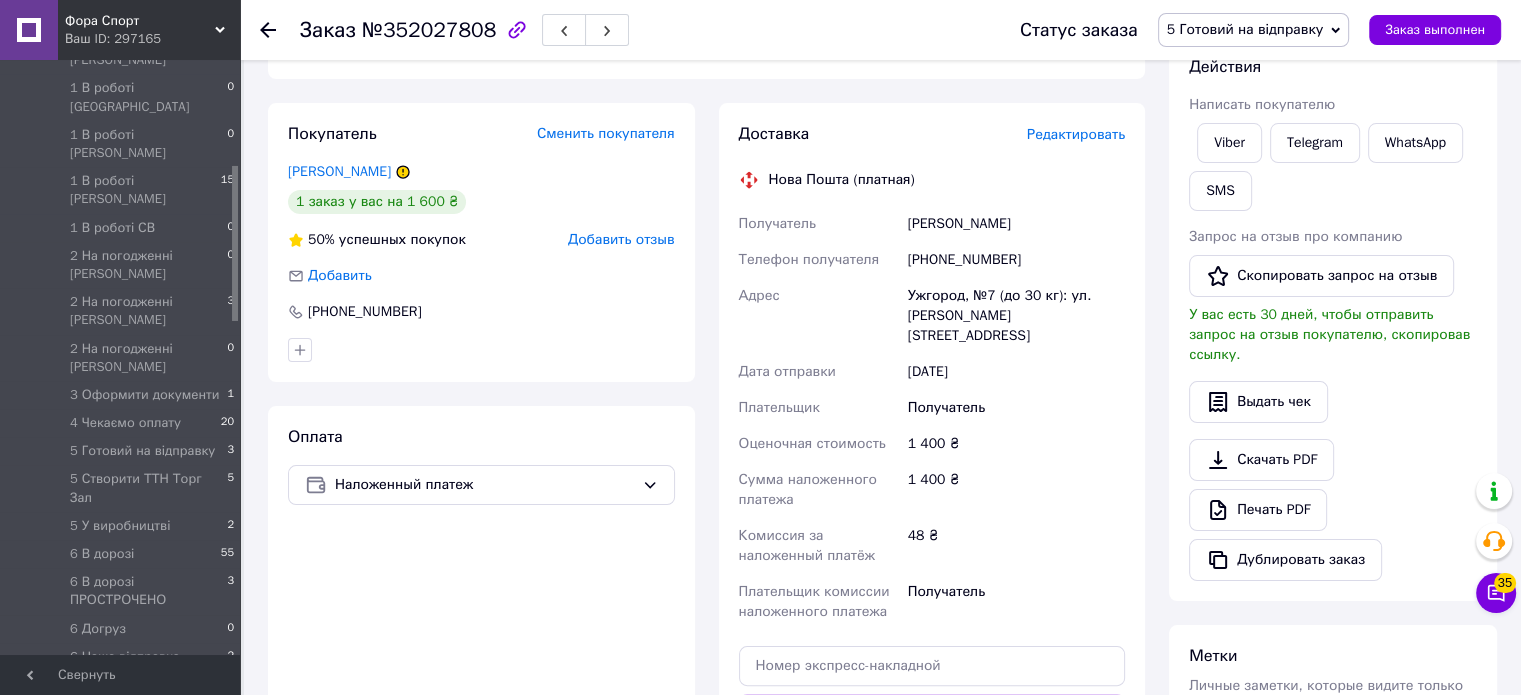 scroll, scrollTop: 300, scrollLeft: 0, axis: vertical 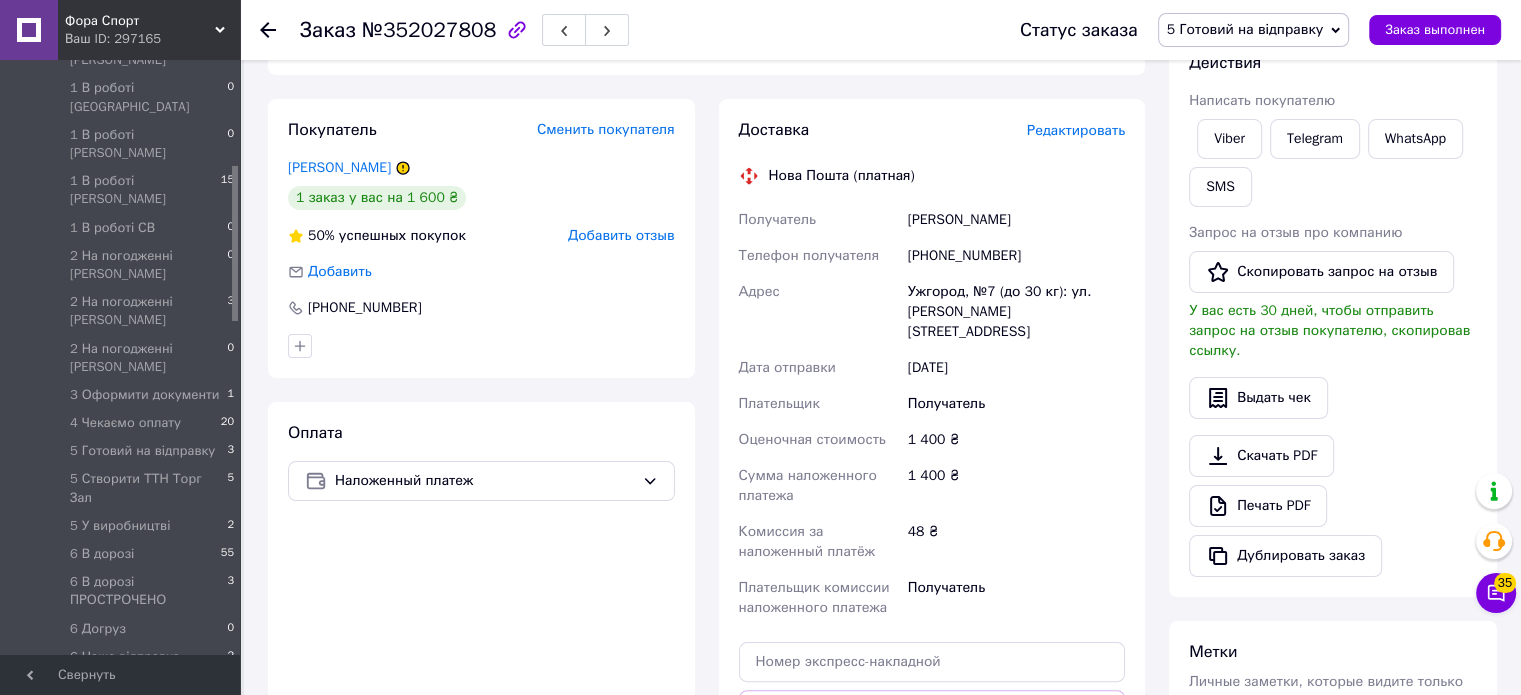 click on "Покупатель Сменить покупателя [PERSON_NAME] 1 заказ у вас на 1 600 ₴ 50%   успешных покупок Добавить отзыв Добавить [PHONE_NUMBER]" at bounding box center (481, 238) 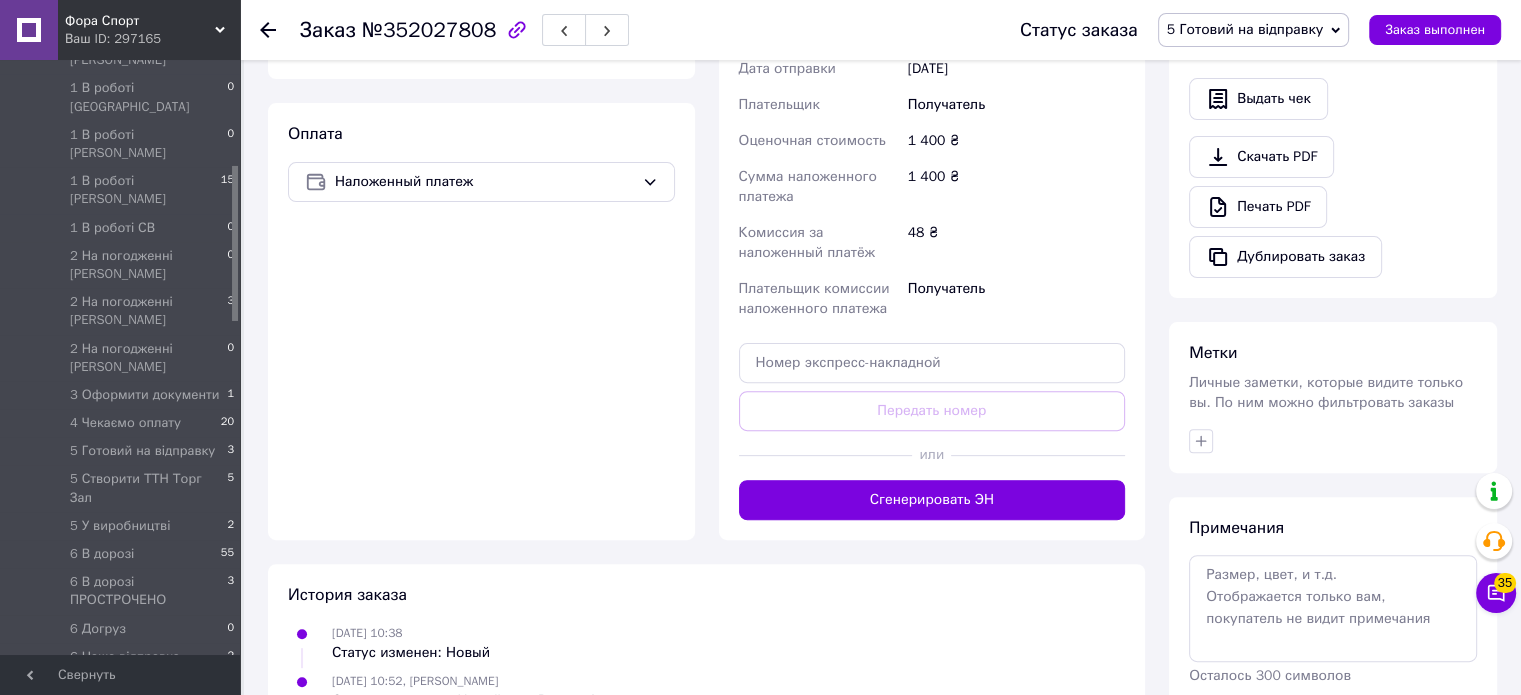 scroll, scrollTop: 600, scrollLeft: 0, axis: vertical 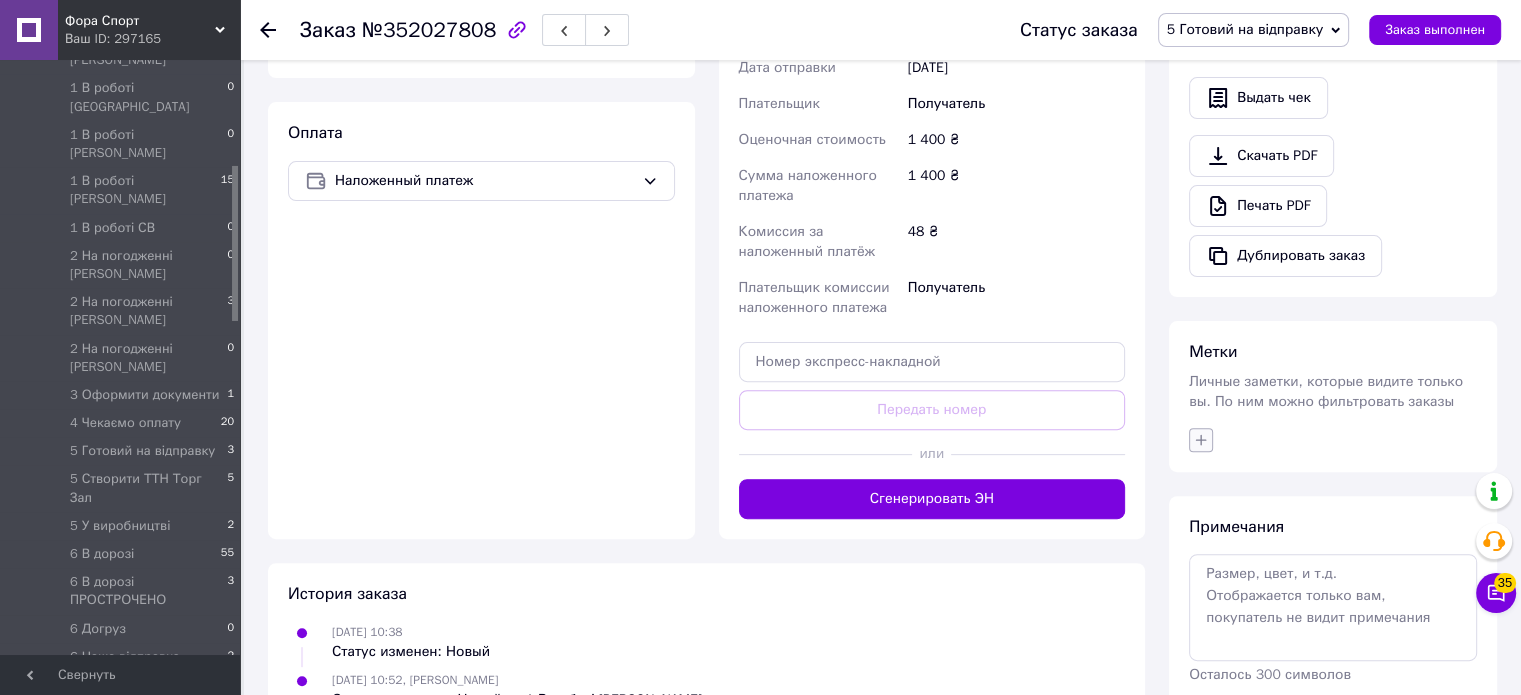 click at bounding box center (1201, 440) 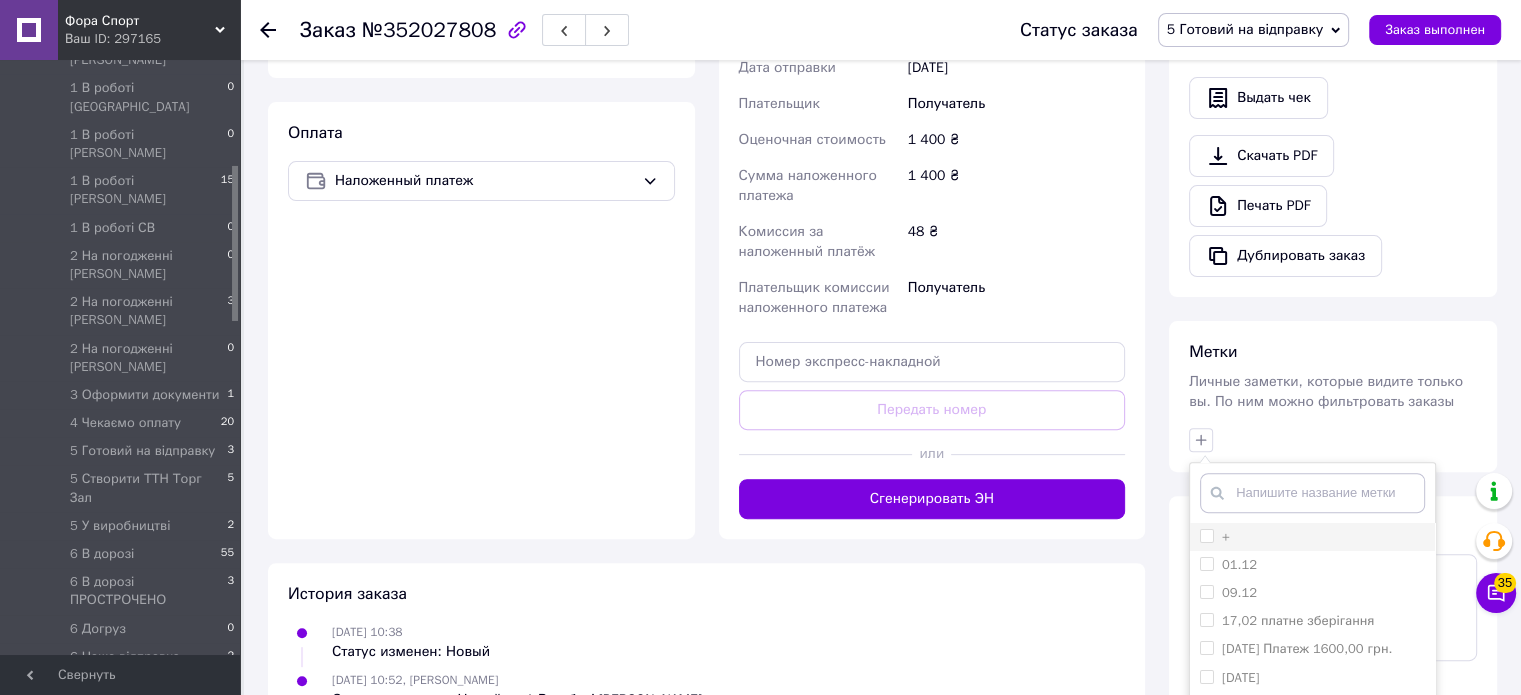 click on "+" at bounding box center (1312, 537) 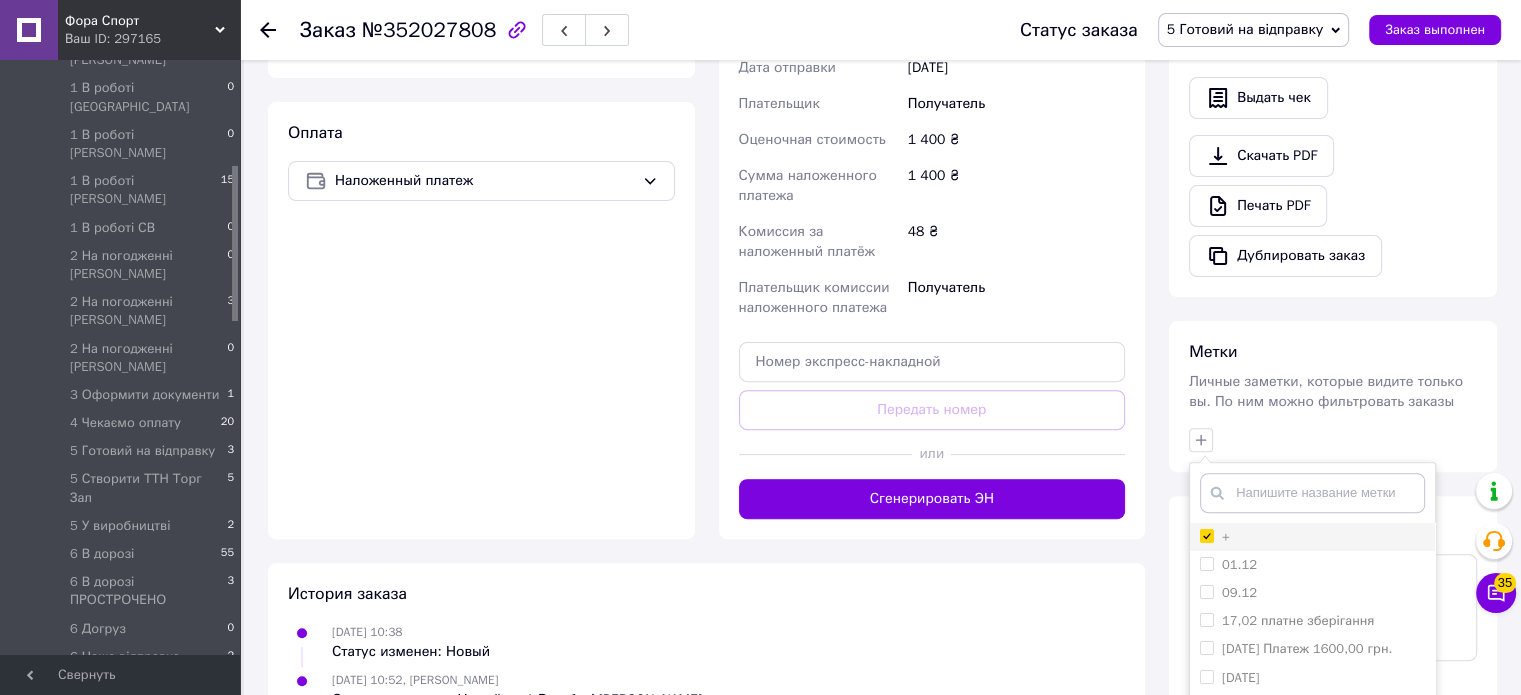 checkbox on "true" 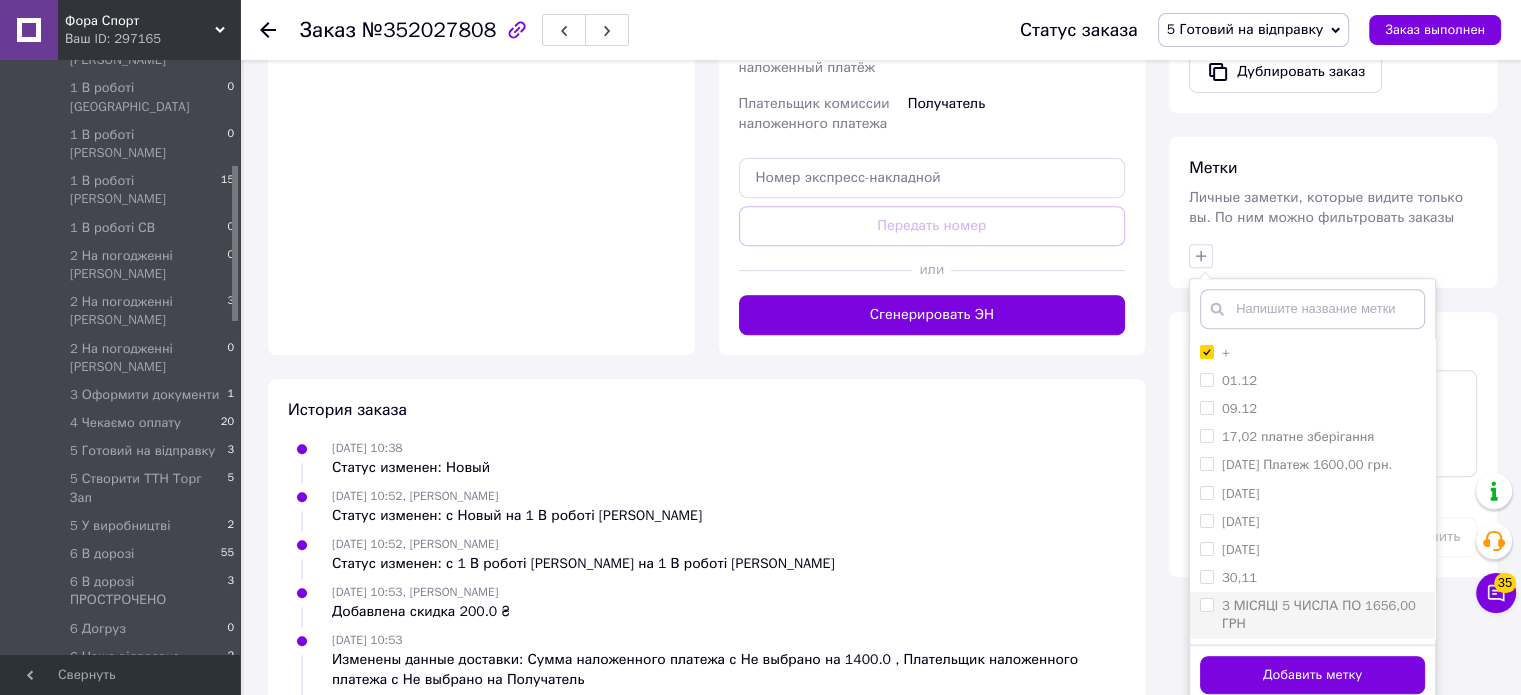 scroll, scrollTop: 900, scrollLeft: 0, axis: vertical 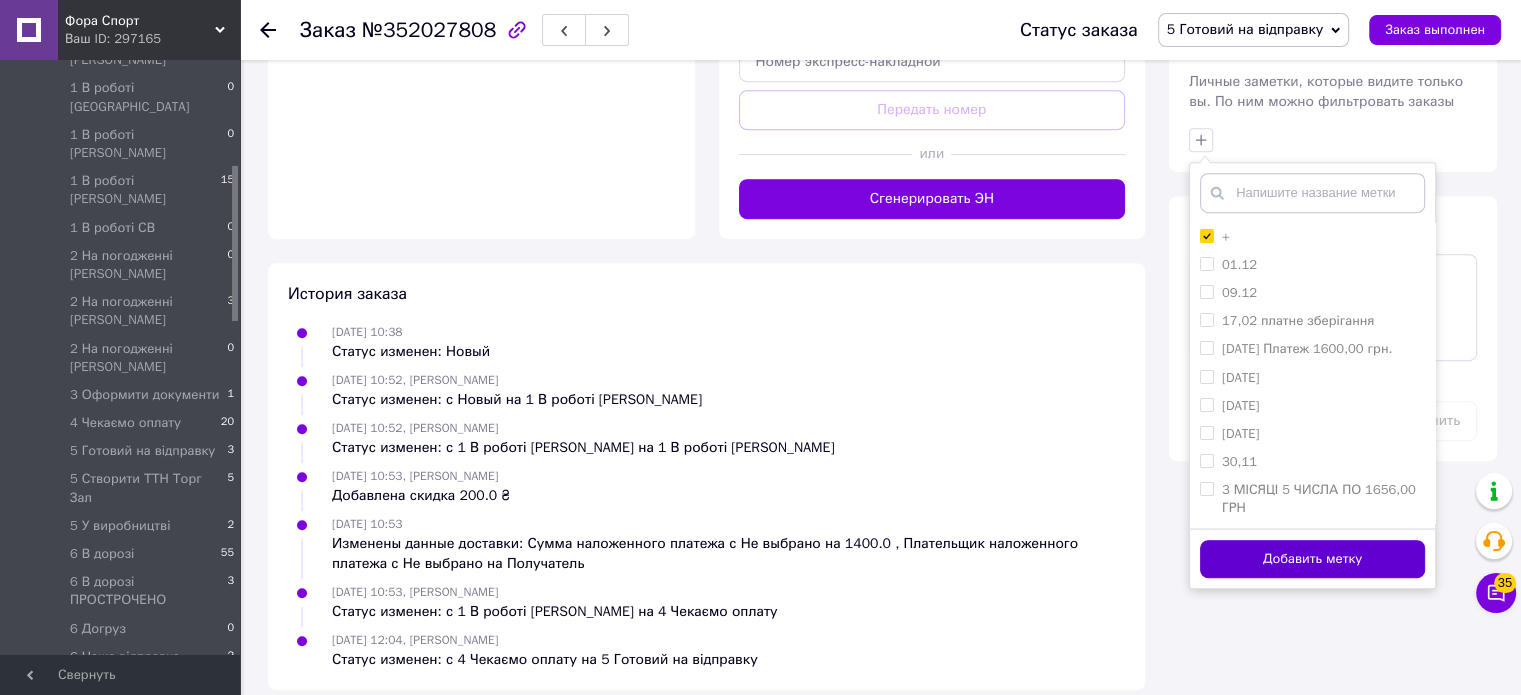 click on "Добавить метку" at bounding box center (1312, 559) 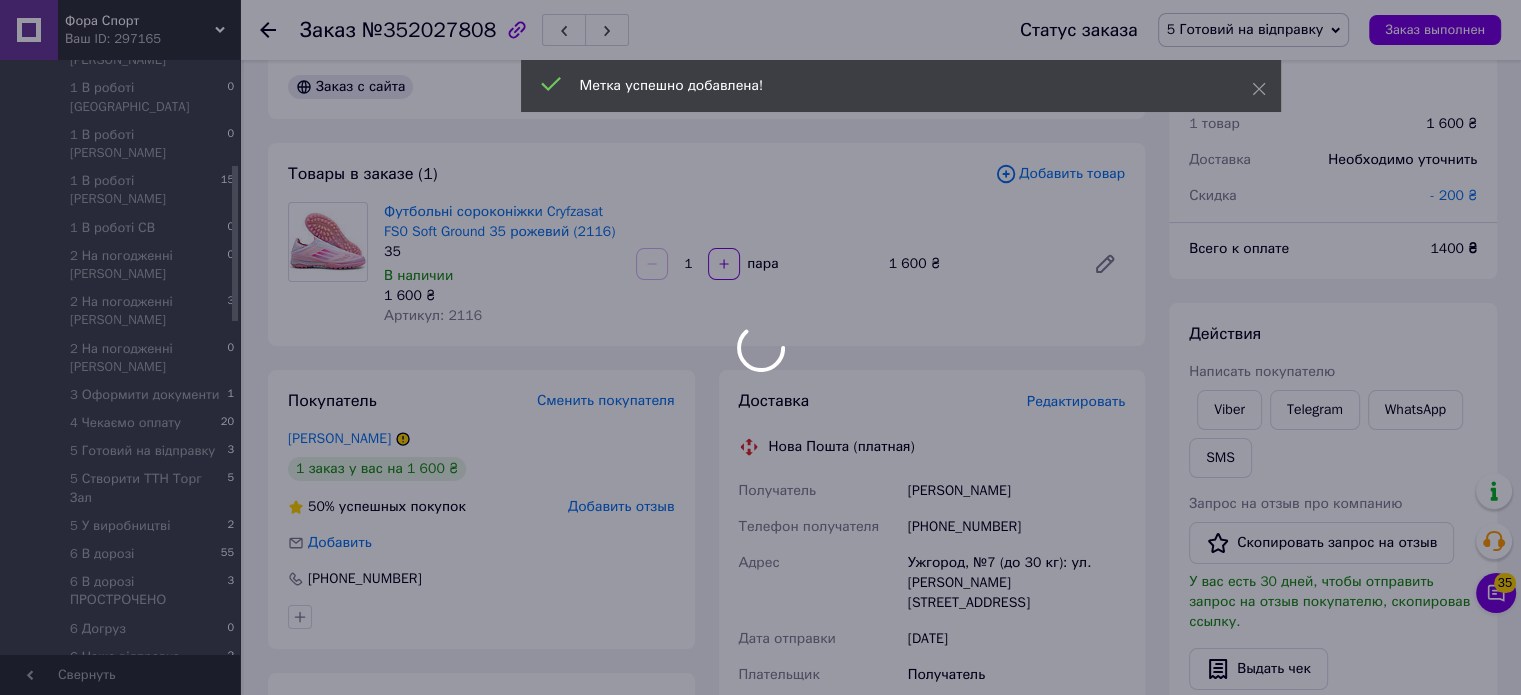 scroll, scrollTop: 0, scrollLeft: 0, axis: both 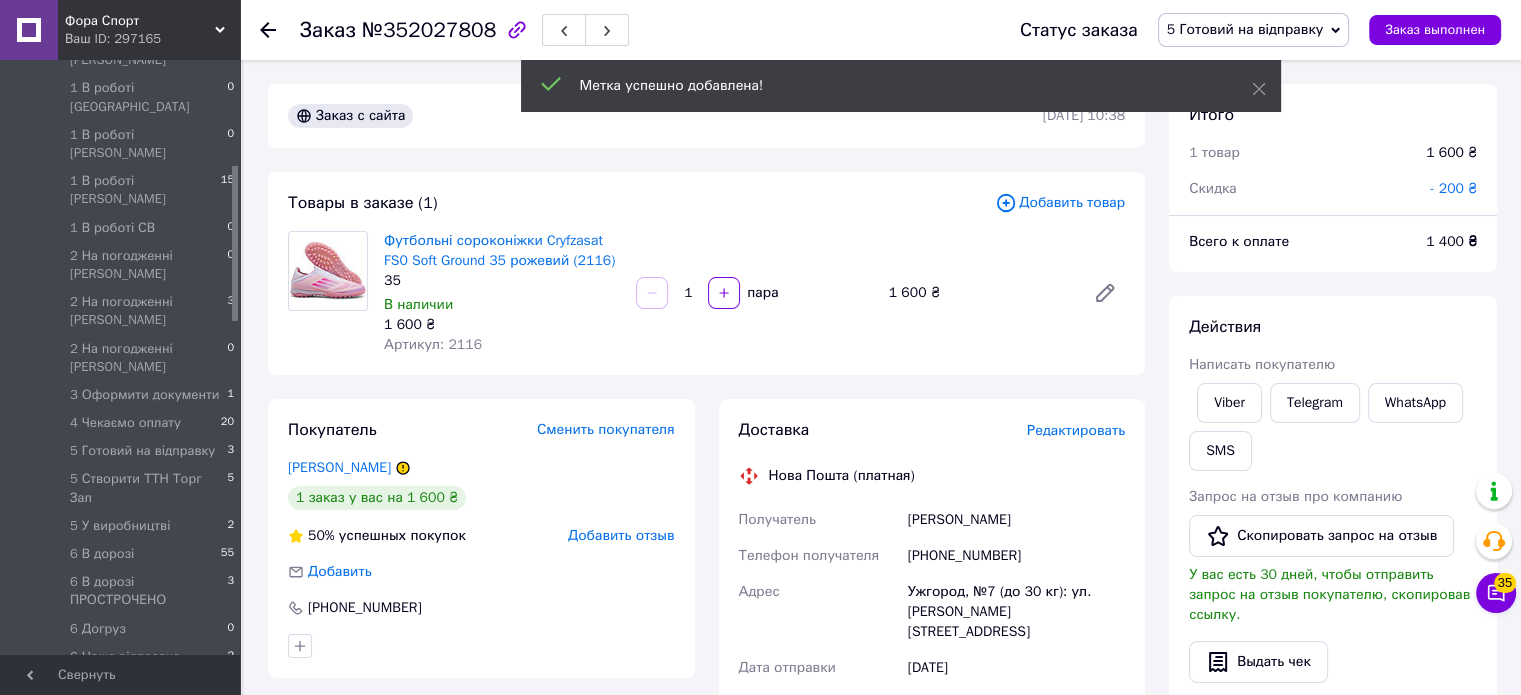 click on "5 Готовий на відправку" at bounding box center [1254, 30] 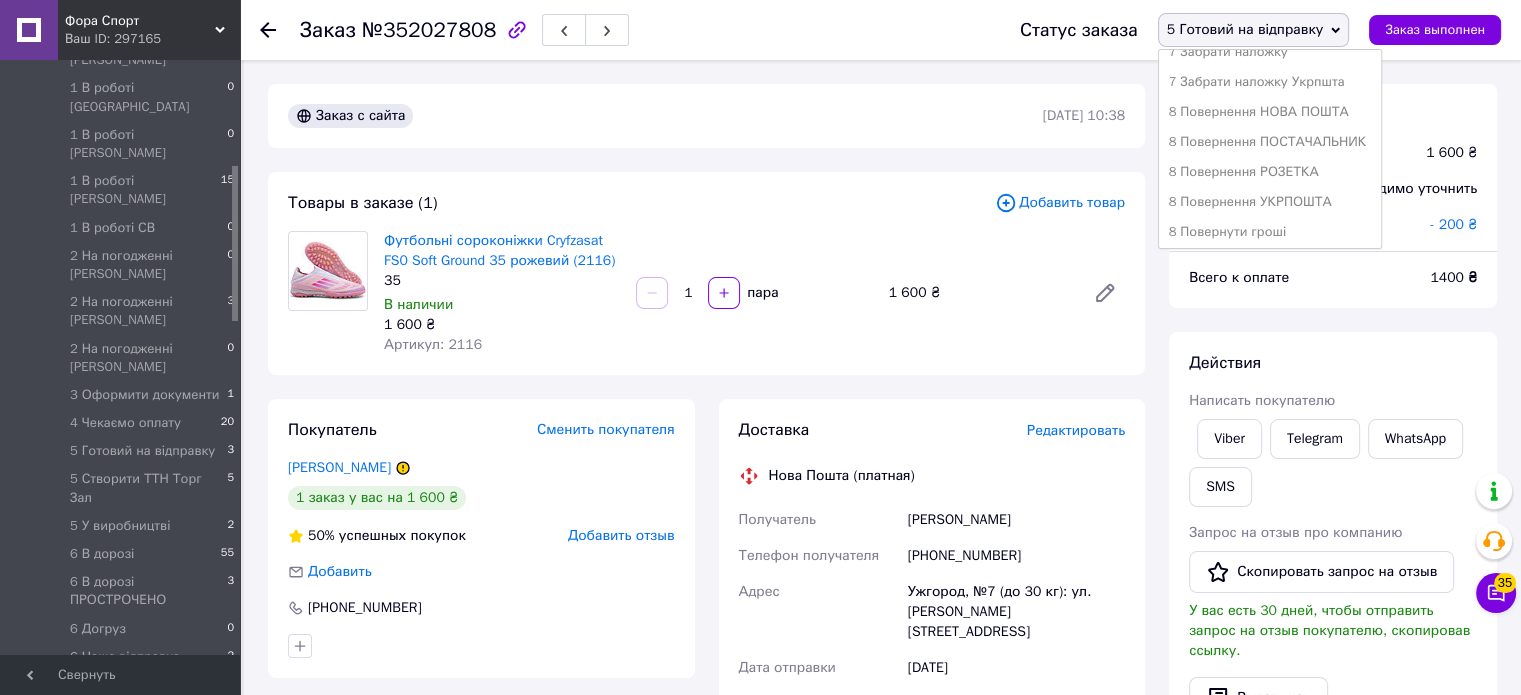 scroll, scrollTop: 700, scrollLeft: 0, axis: vertical 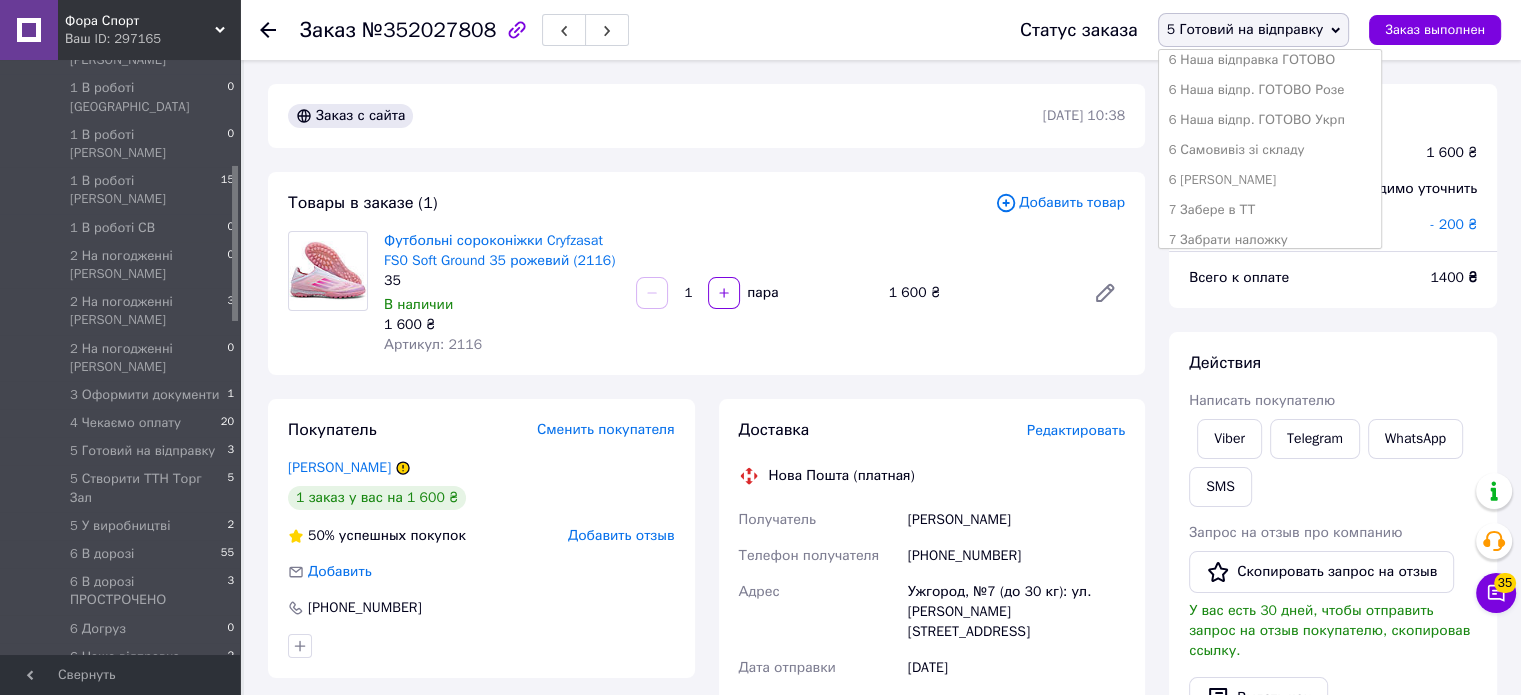 click on "6 [PERSON_NAME]" at bounding box center (1270, 180) 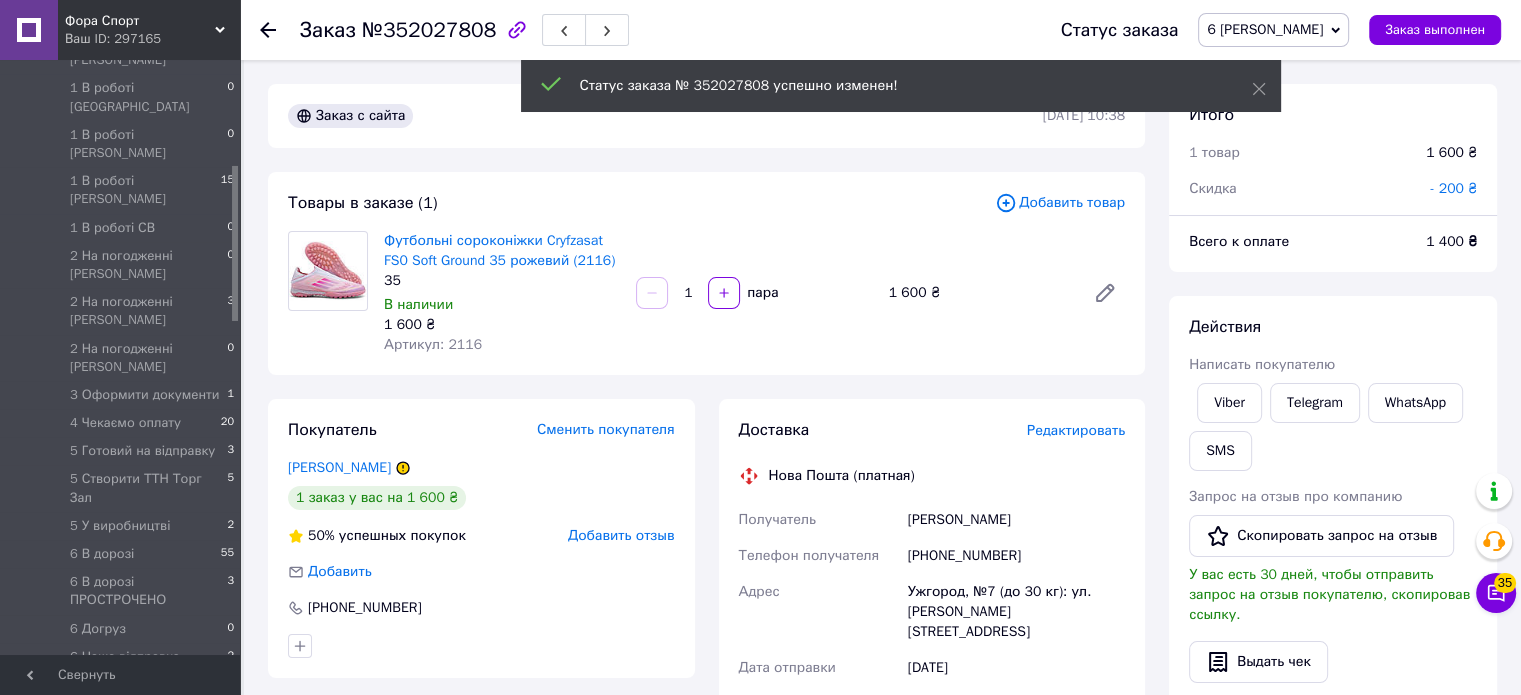 click 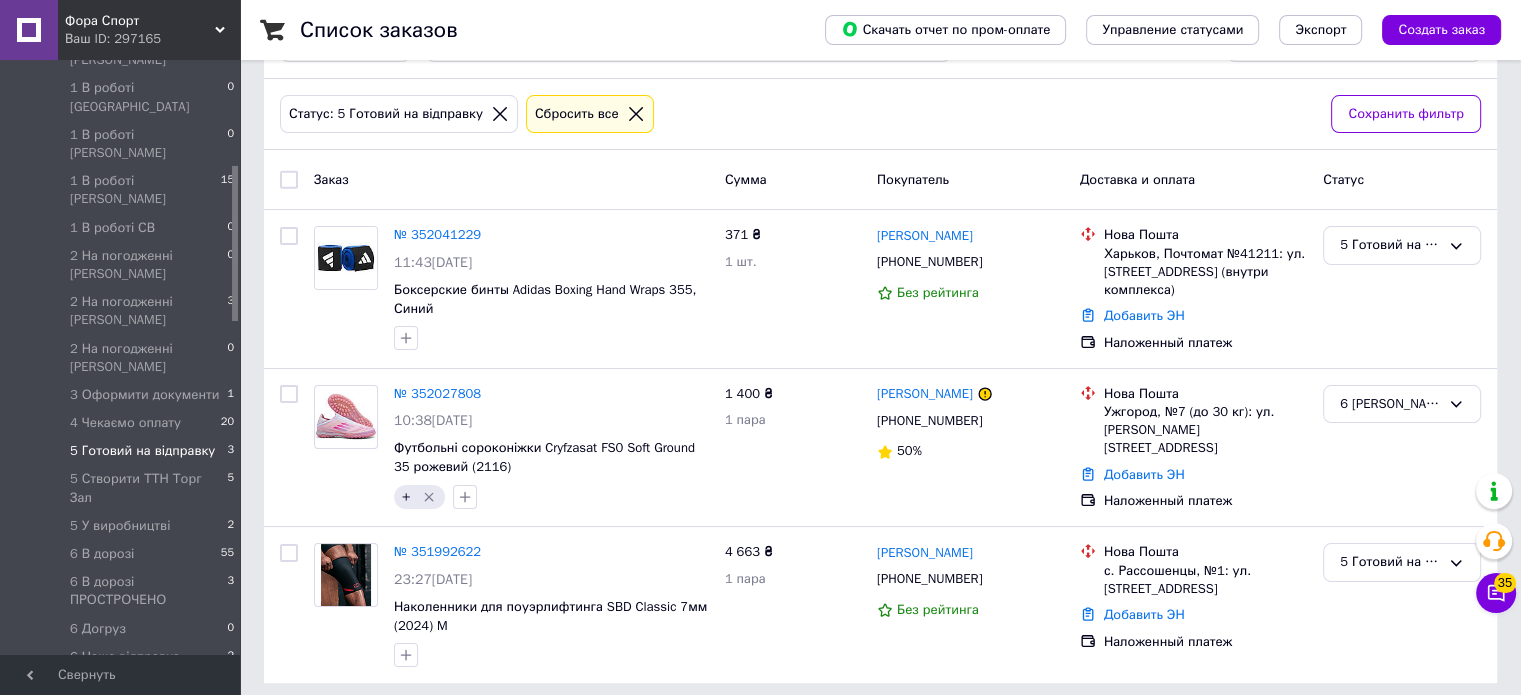 scroll, scrollTop: 187, scrollLeft: 0, axis: vertical 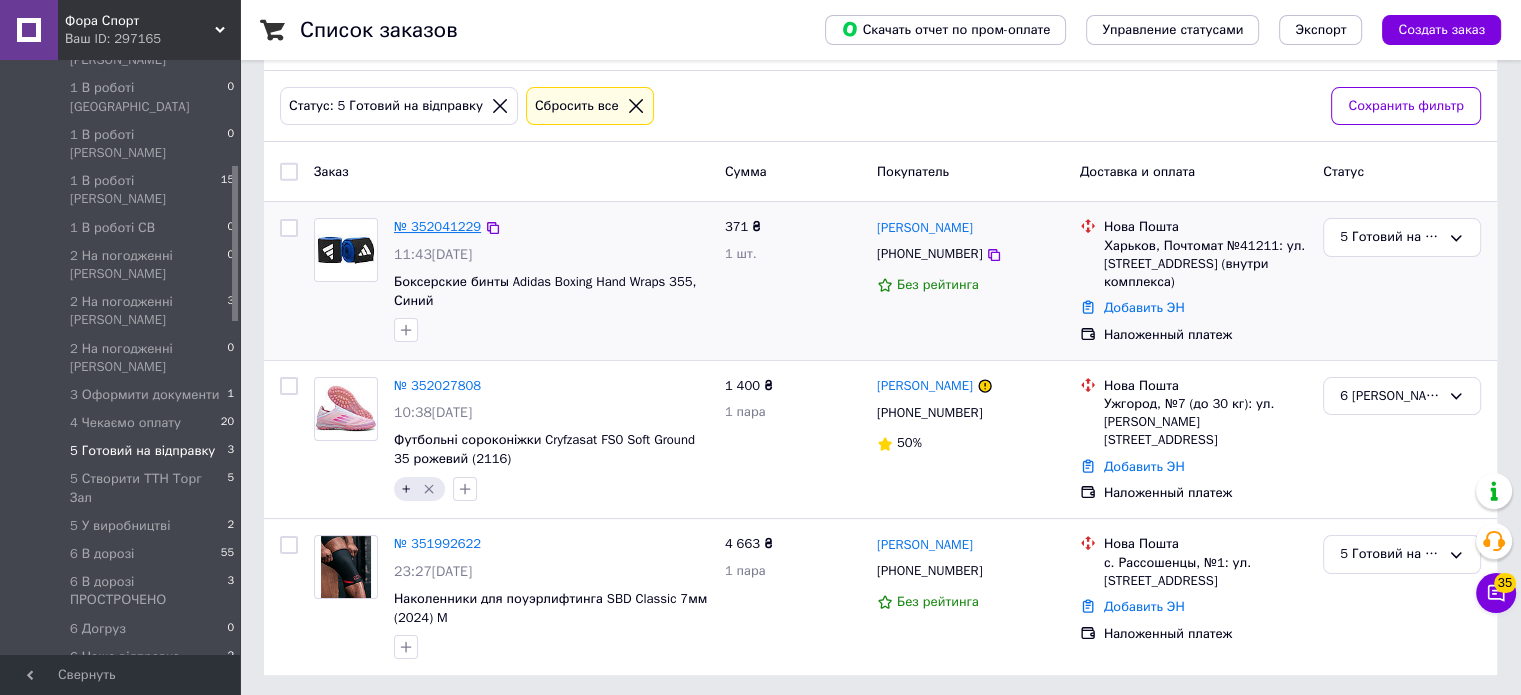 click on "№ 352041229" at bounding box center [437, 226] 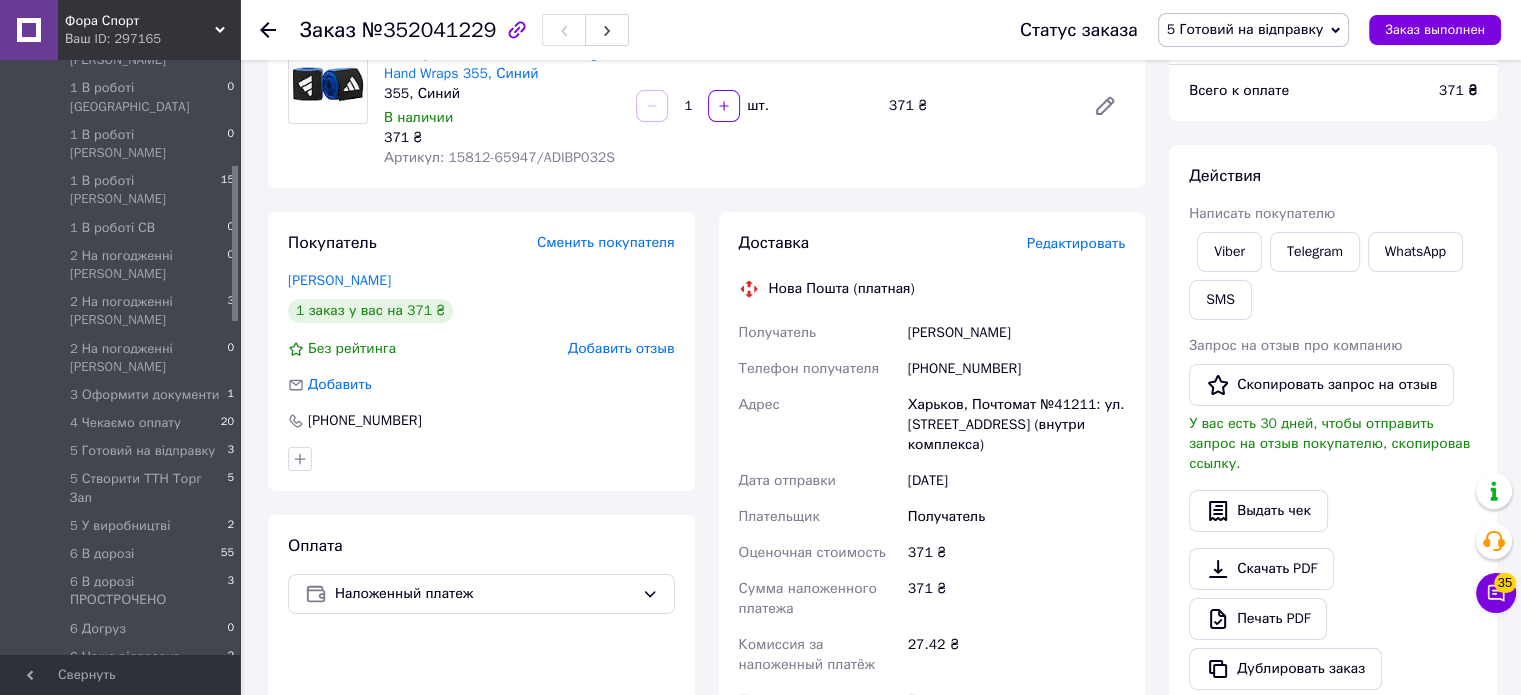 scroll, scrollTop: 0, scrollLeft: 0, axis: both 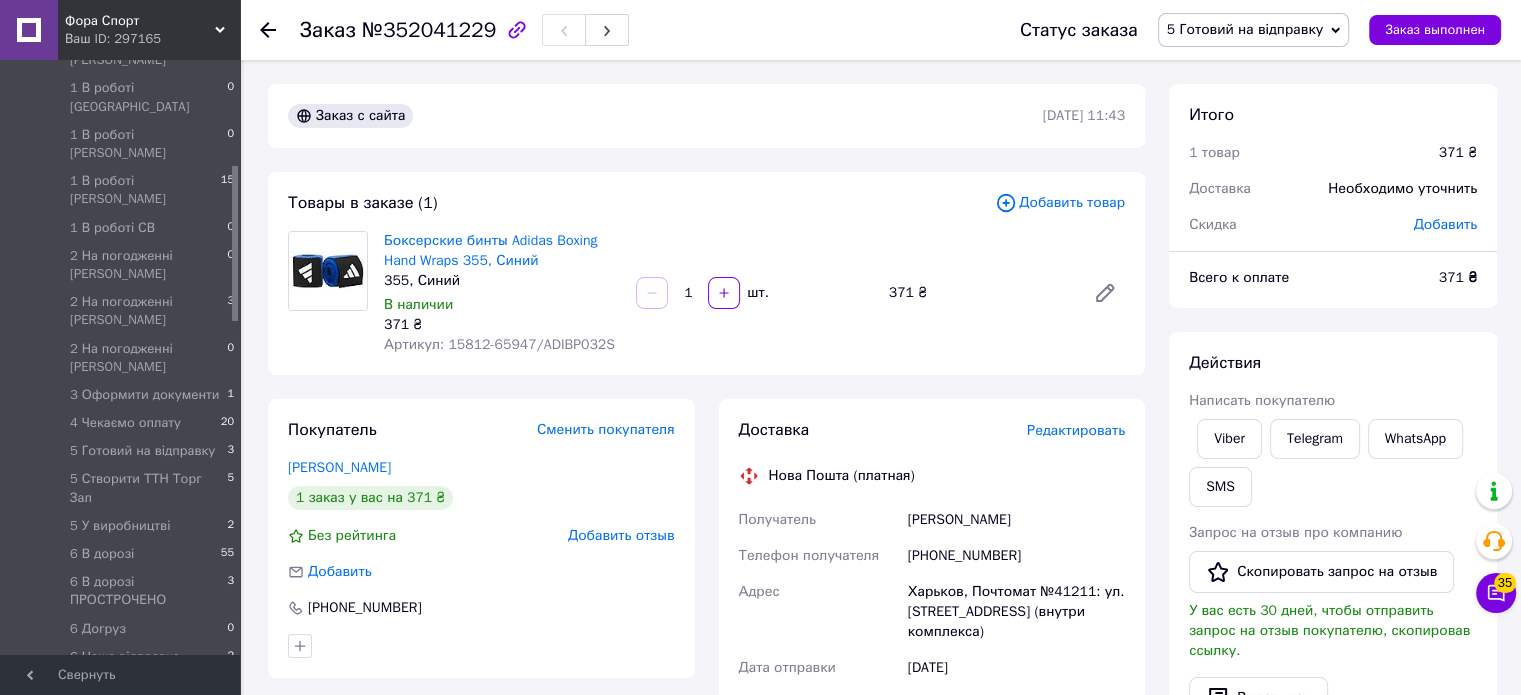click on "№352041229" at bounding box center (429, 30) 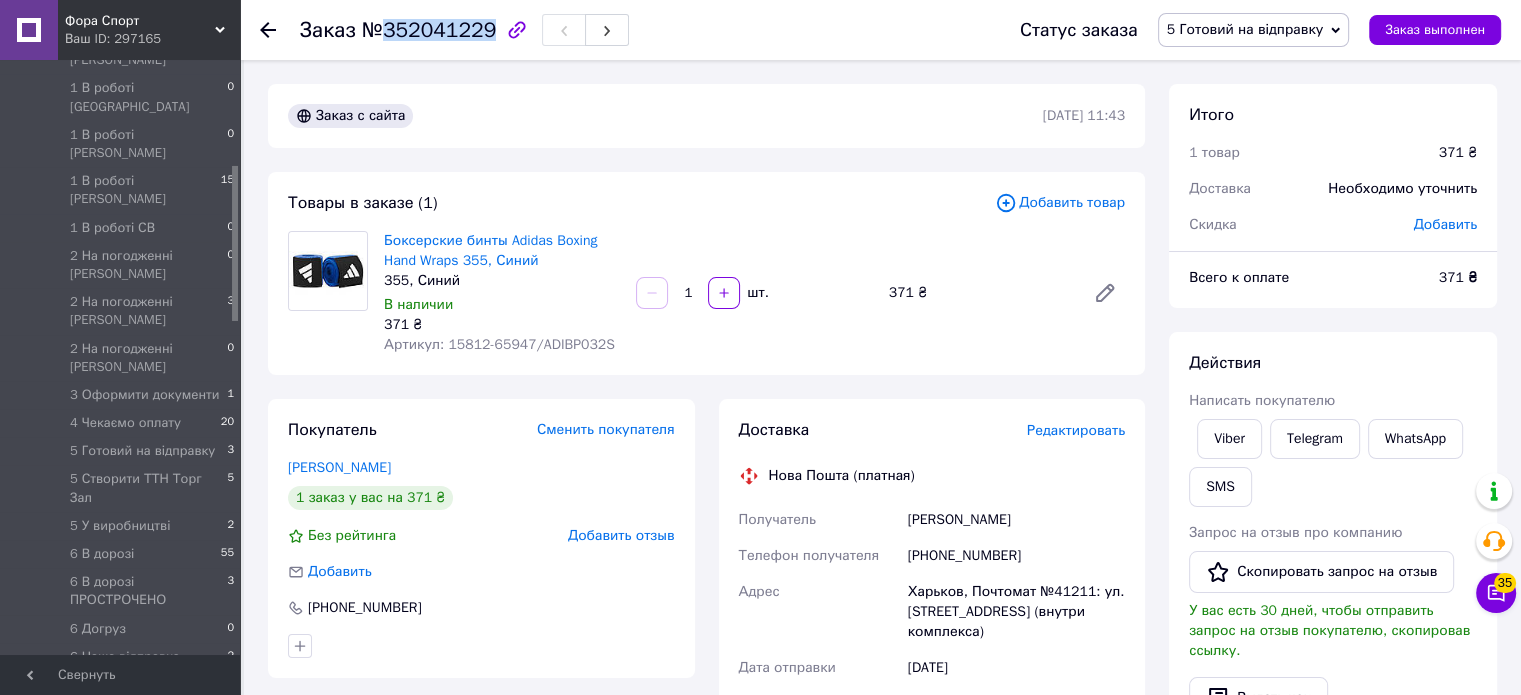 click on "№352041229" at bounding box center (429, 30) 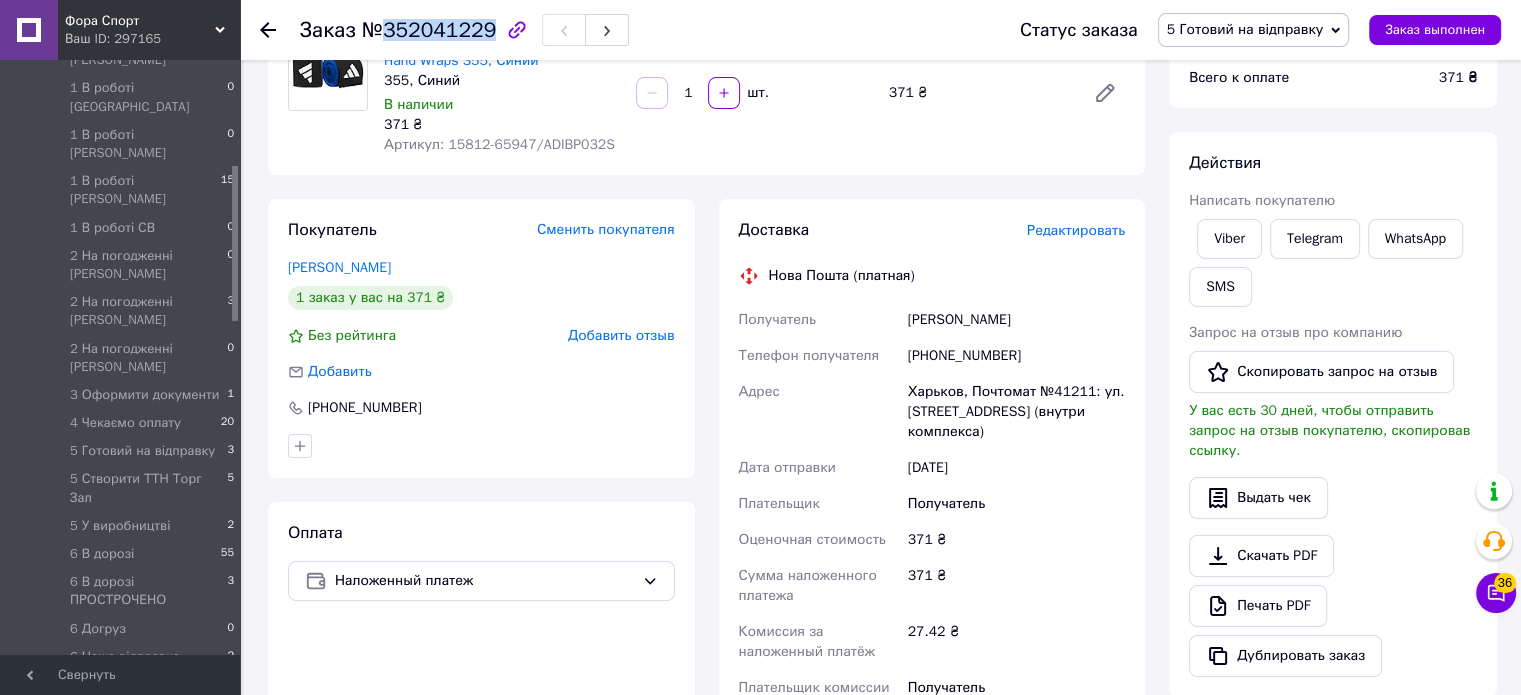 scroll, scrollTop: 0, scrollLeft: 0, axis: both 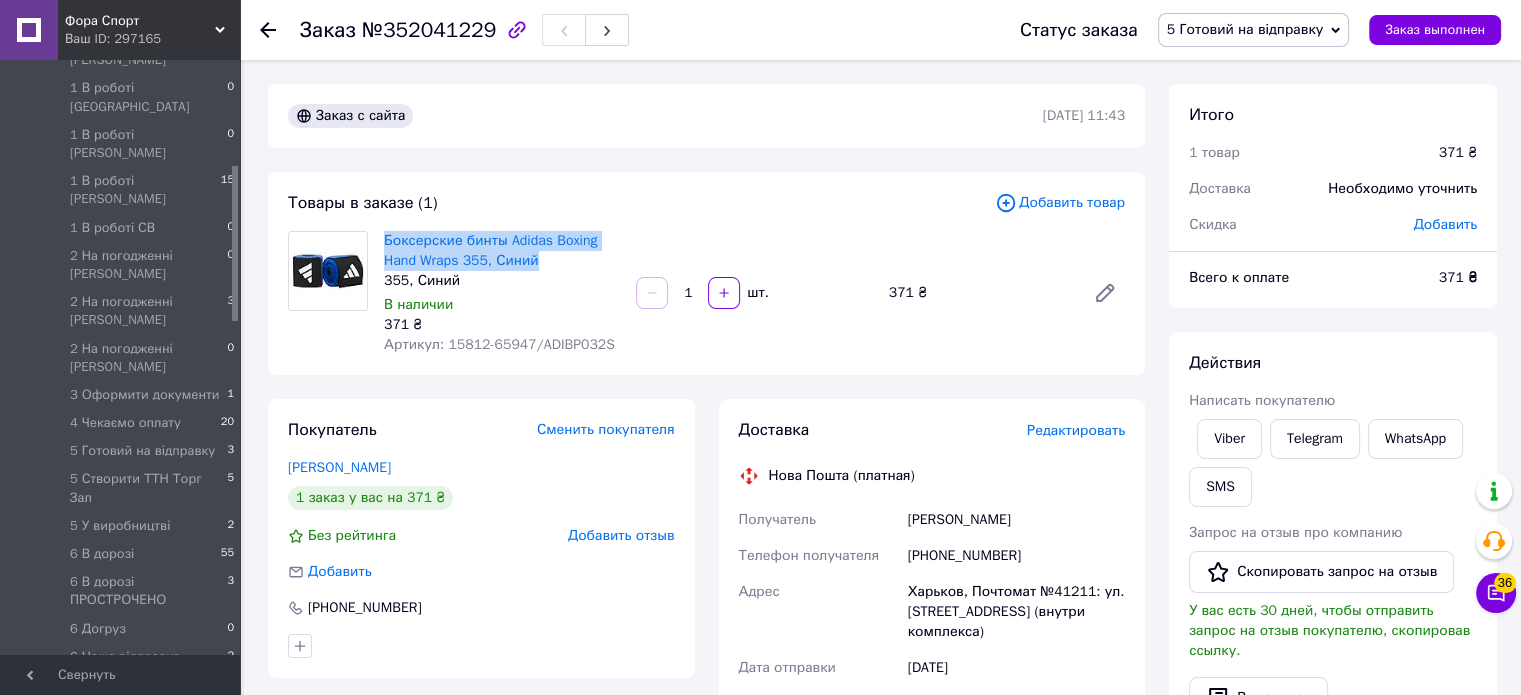 drag, startPoint x: 380, startPoint y: 239, endPoint x: 595, endPoint y: 256, distance: 215.67105 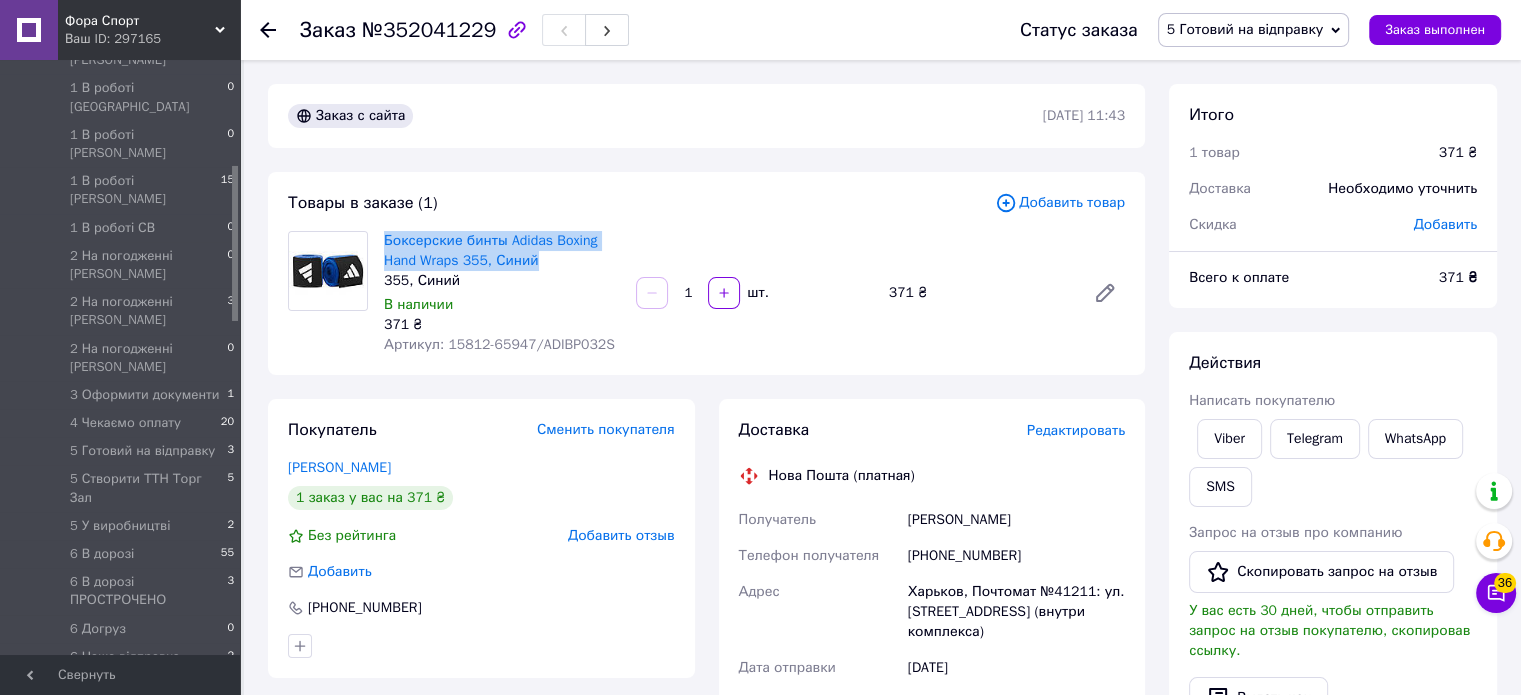 click on "Боксерские бинты Adidas Boxing Hand Wraps 355, Синий 355, Синий В наличии 371 ₴ Артикул: 15812-65947/ADIBP032S" at bounding box center [502, 293] 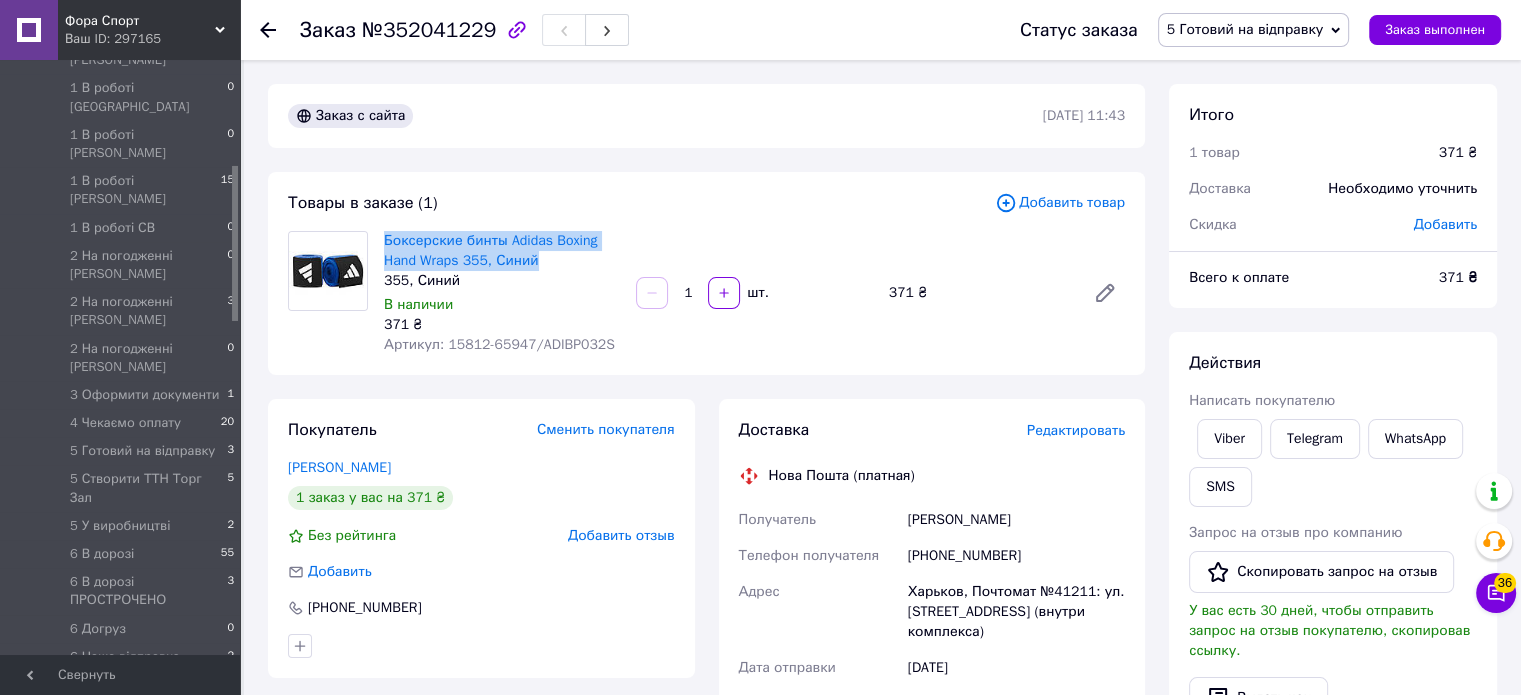 copy on "Боксерские бинты Adidas Boxing Hand Wraps 355, Синий" 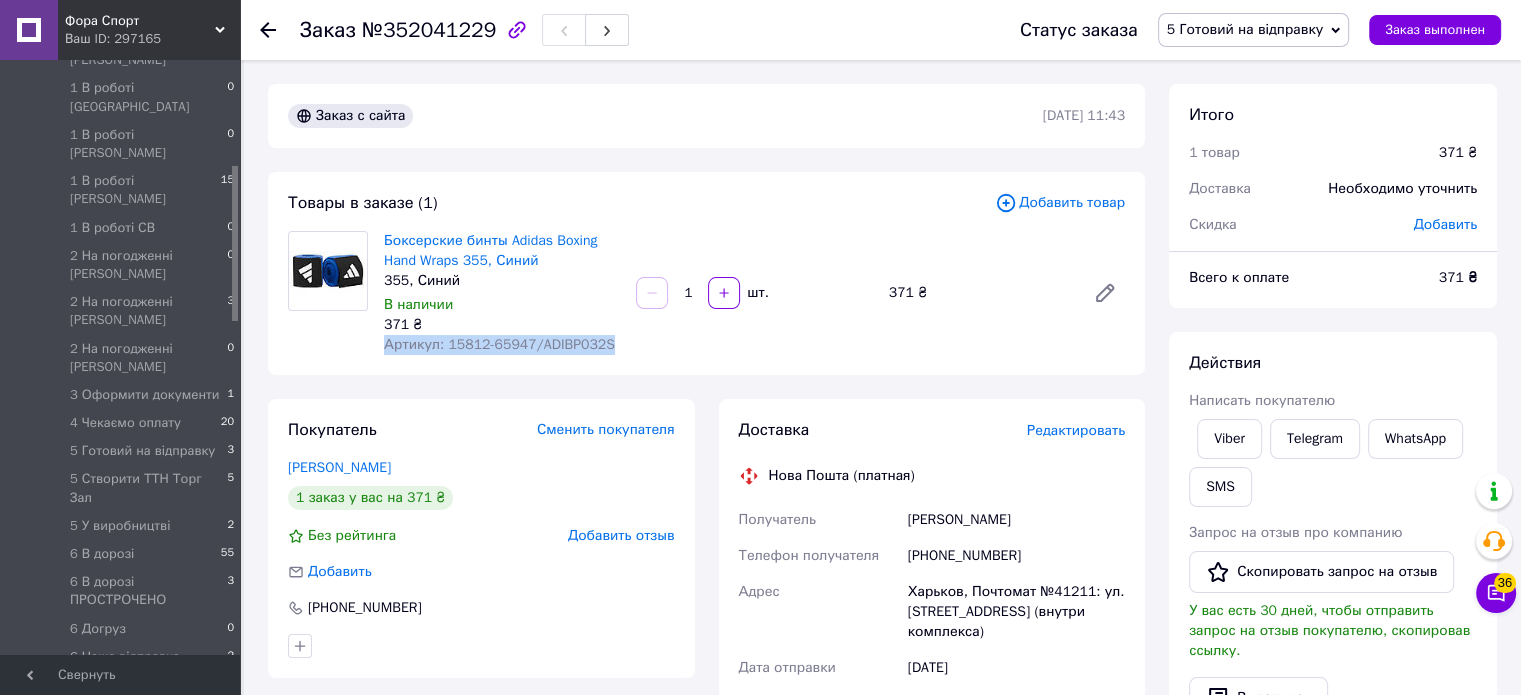 drag, startPoint x: 384, startPoint y: 351, endPoint x: 595, endPoint y: 348, distance: 211.02133 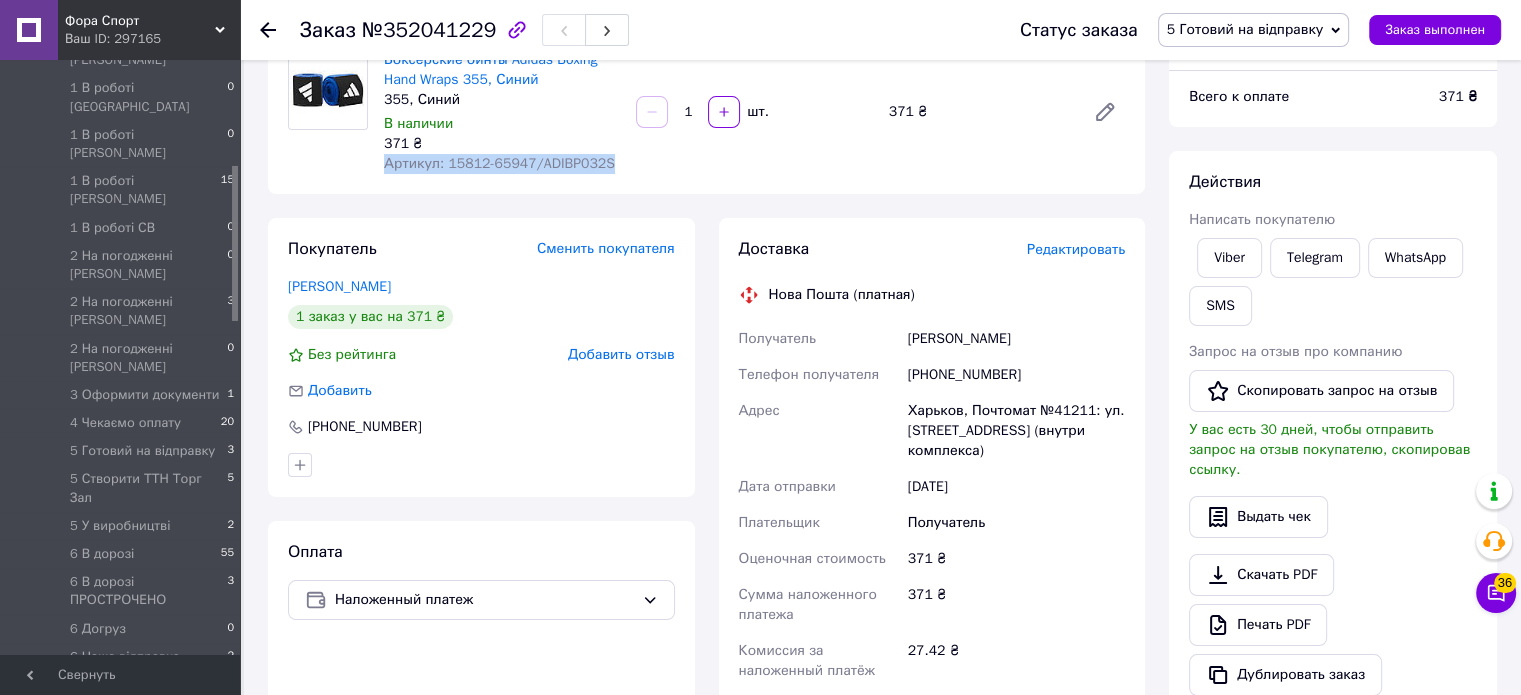 scroll, scrollTop: 400, scrollLeft: 0, axis: vertical 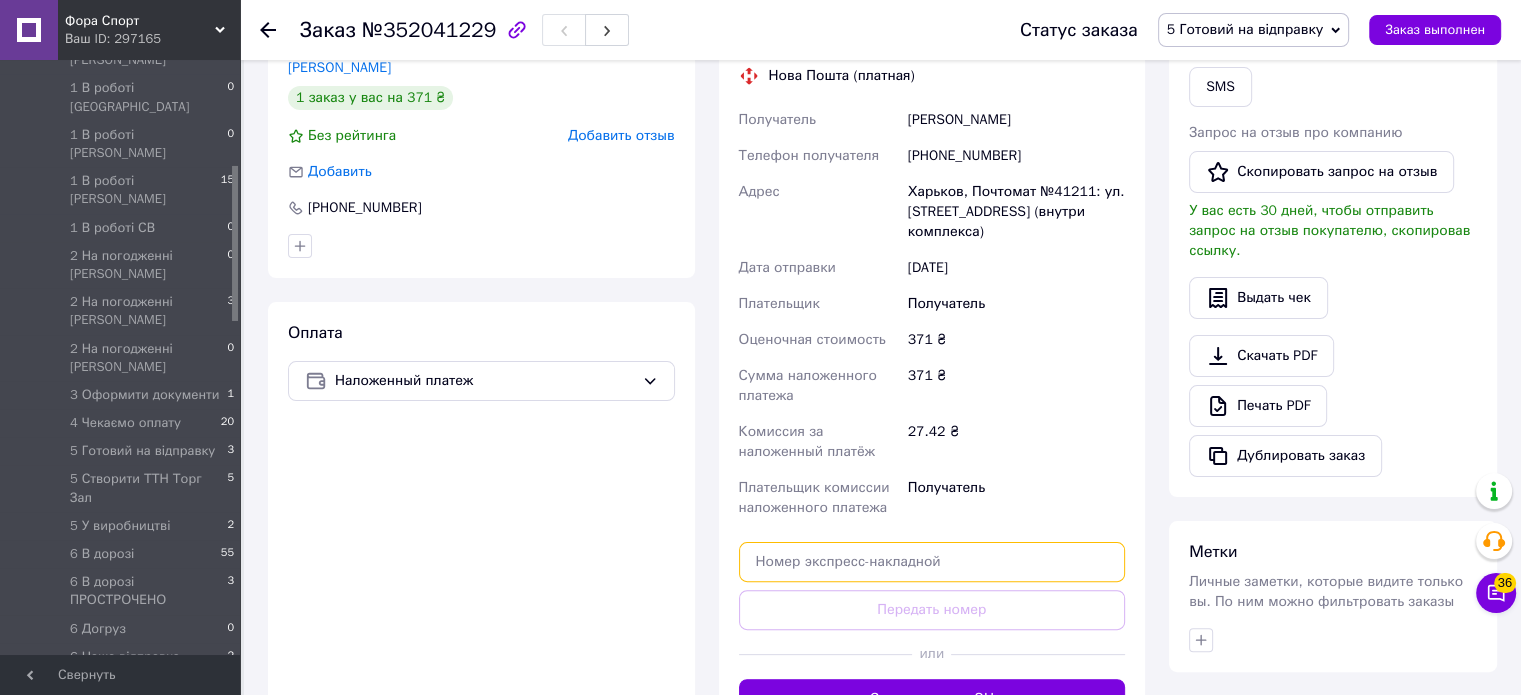 click at bounding box center (932, 562) 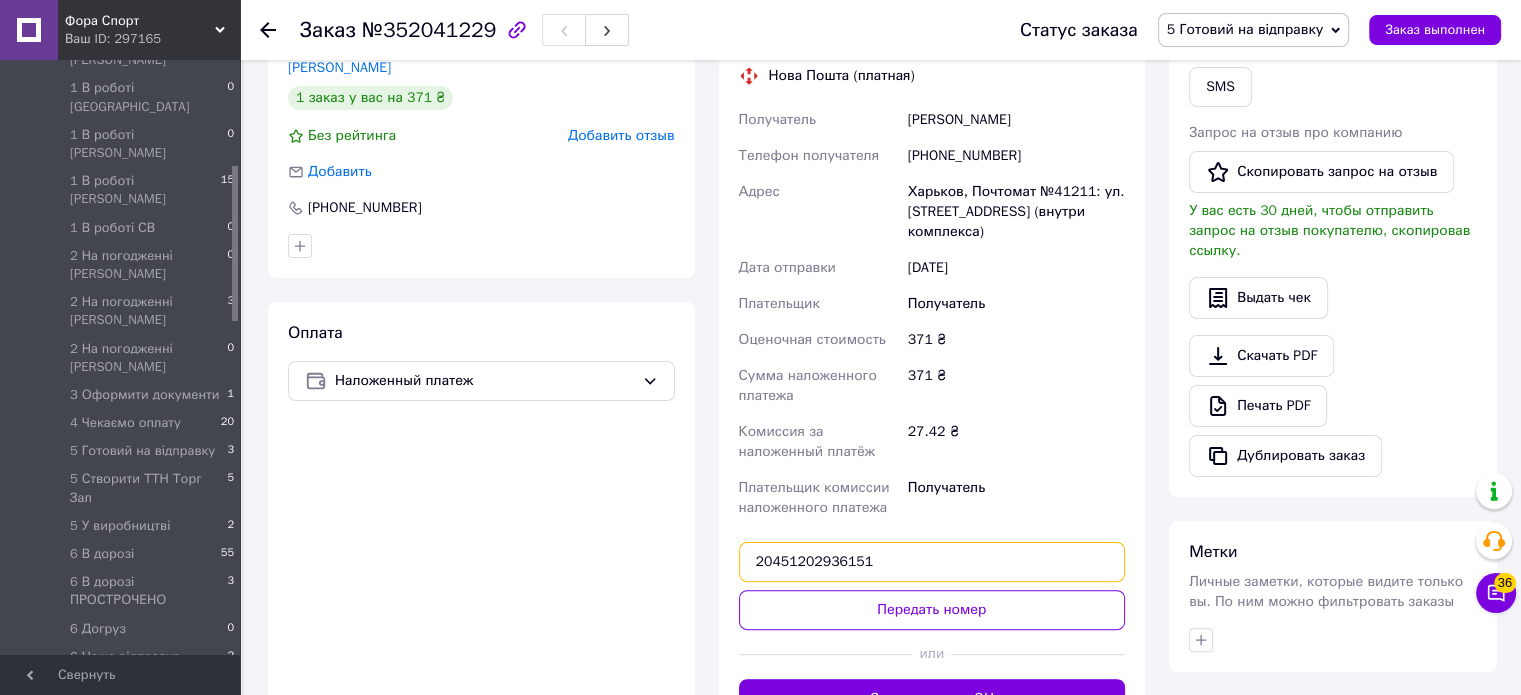 type on "20451202936151" 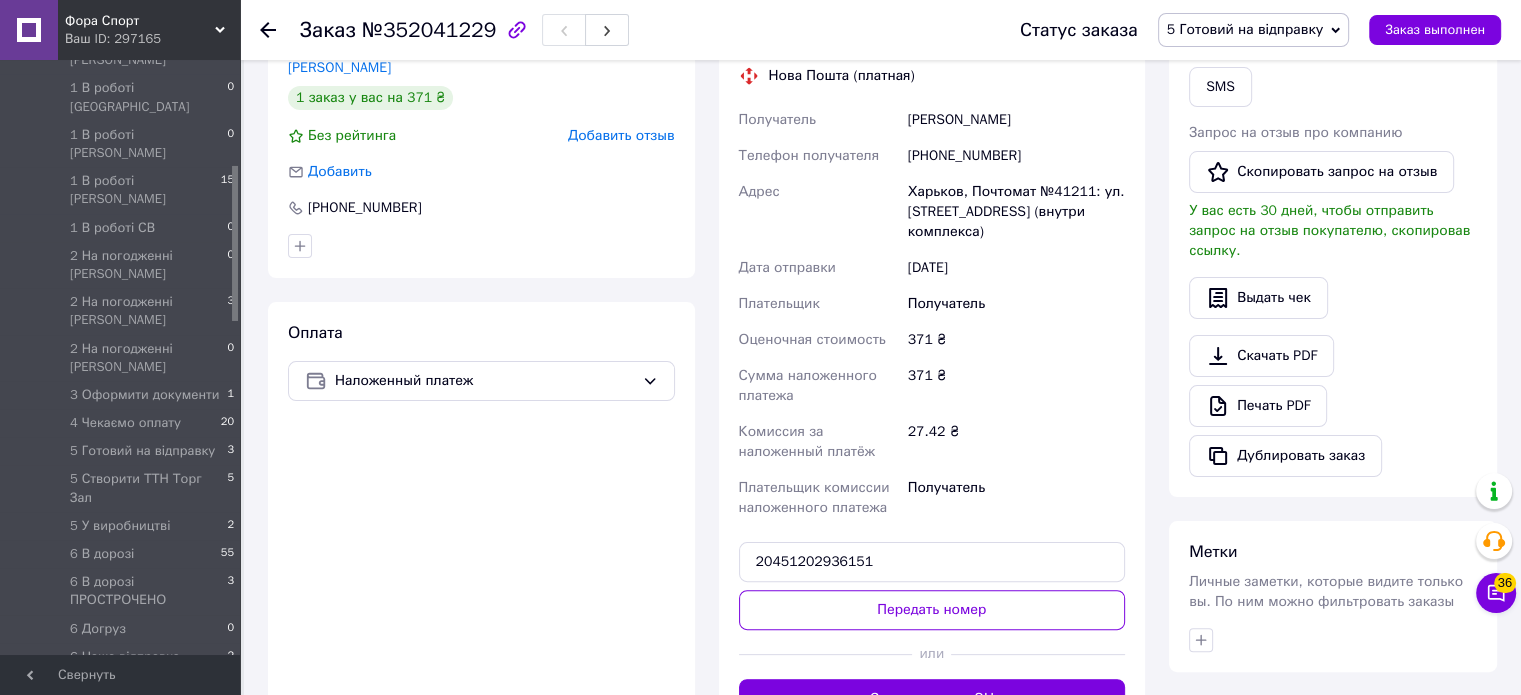 click at bounding box center [826, 654] 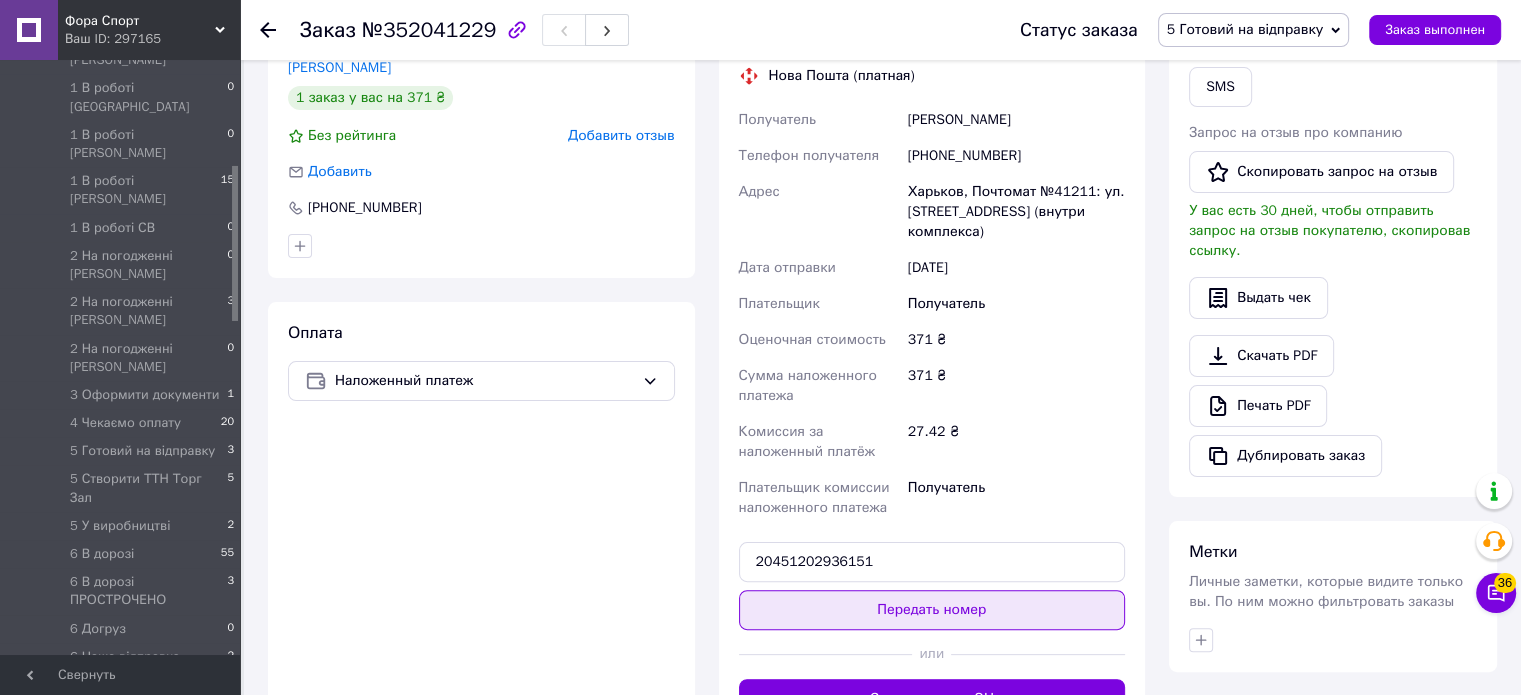 click on "Передать номер" at bounding box center (932, 610) 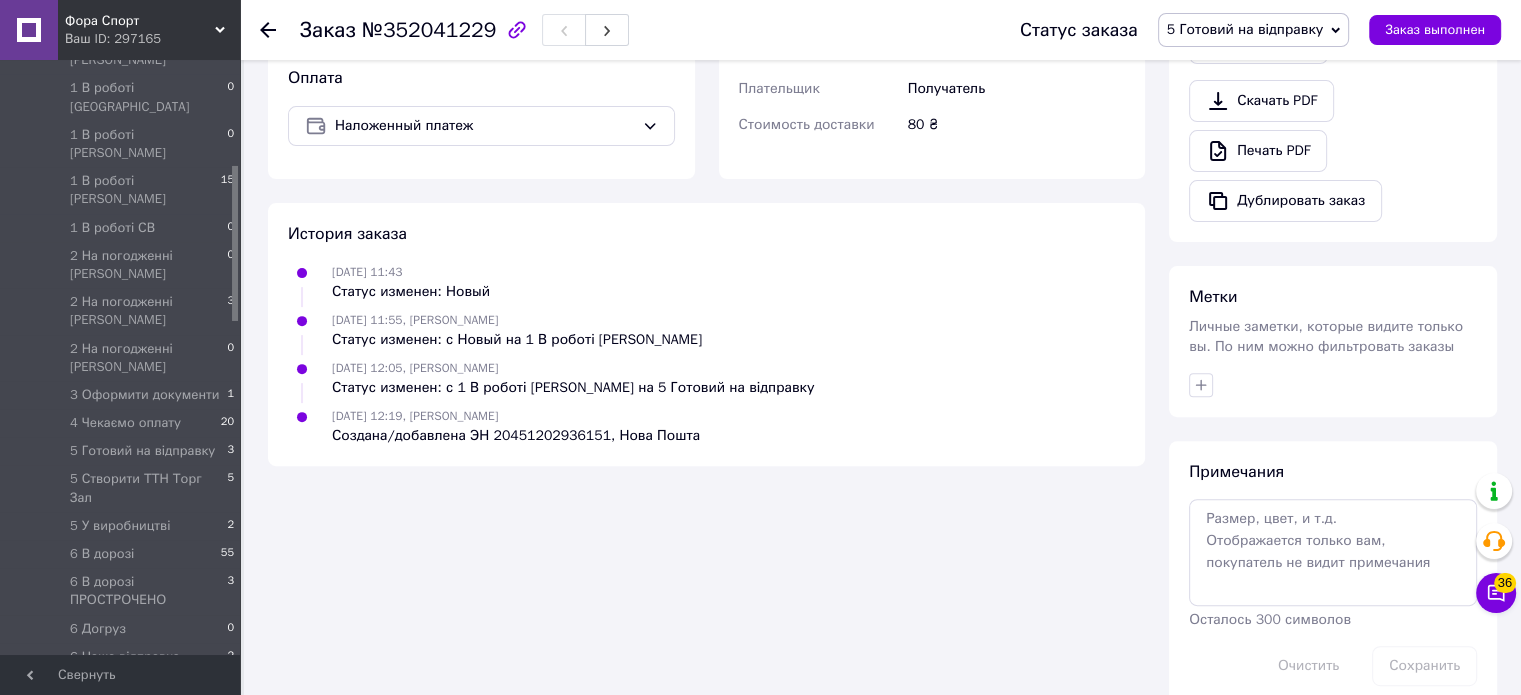 scroll, scrollTop: 667, scrollLeft: 0, axis: vertical 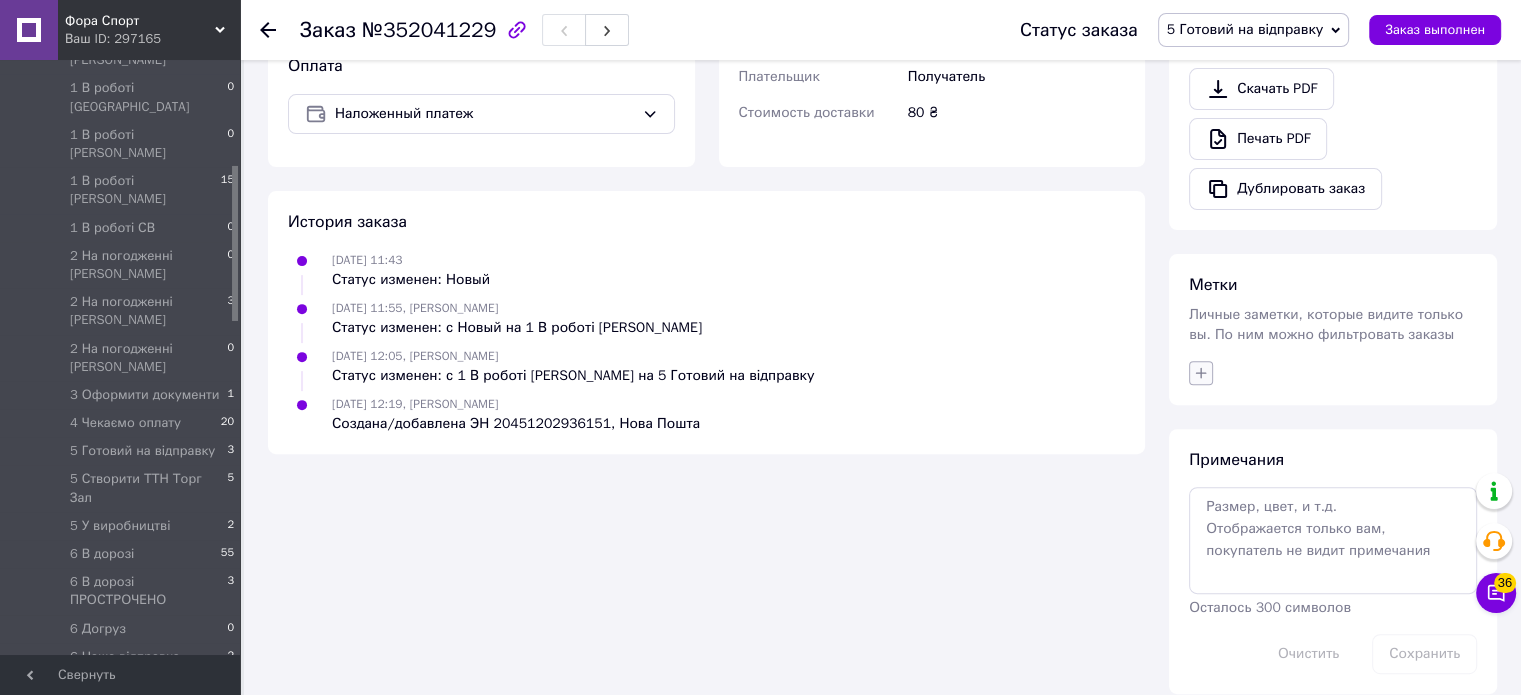 click at bounding box center [1201, 373] 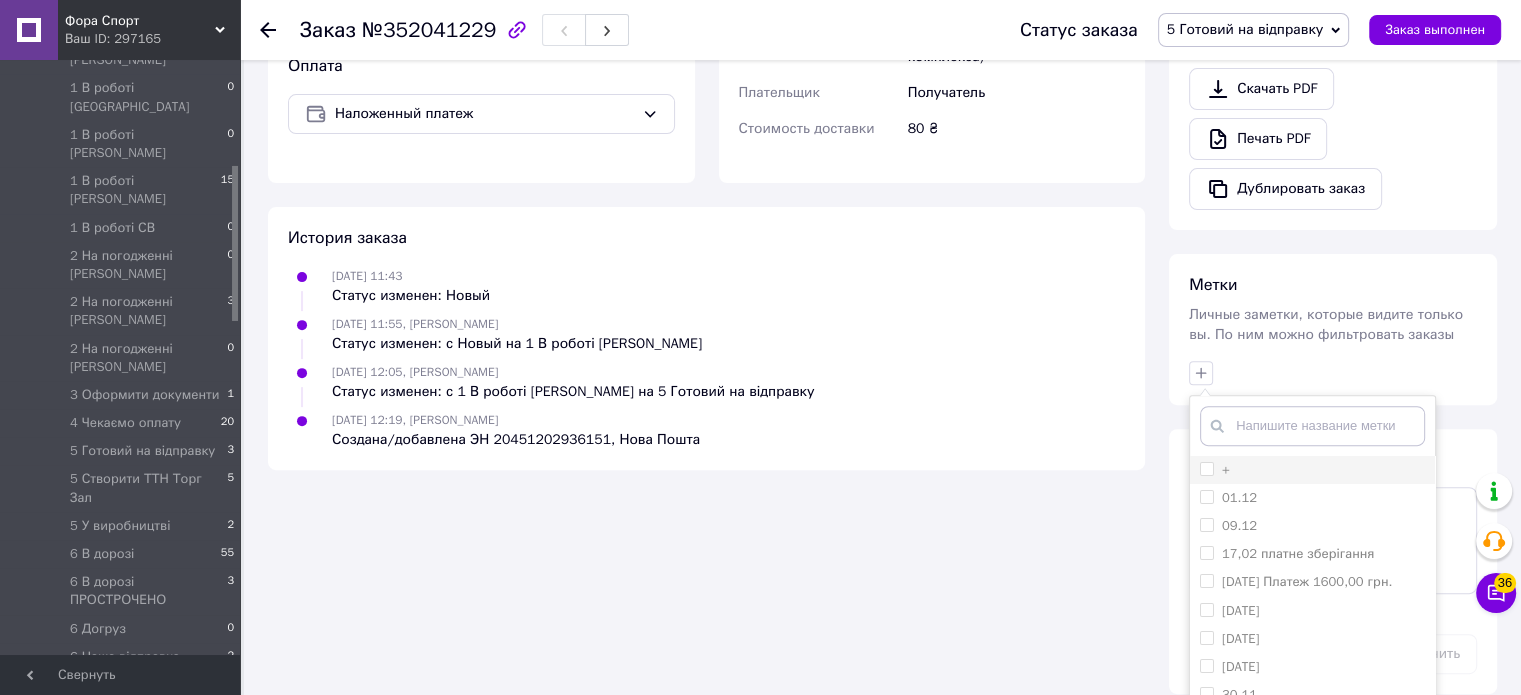 click on "+" at bounding box center (1215, 470) 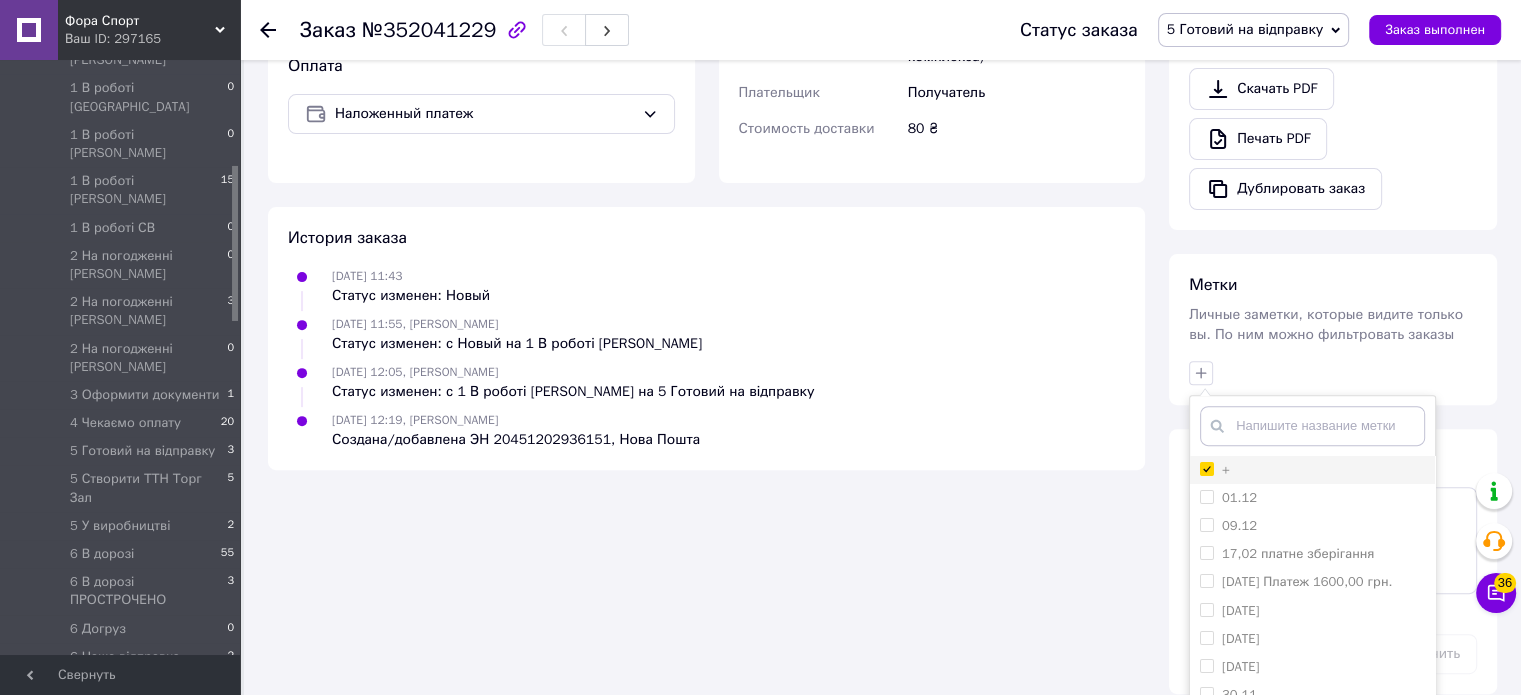 click on "+" at bounding box center (1206, 468) 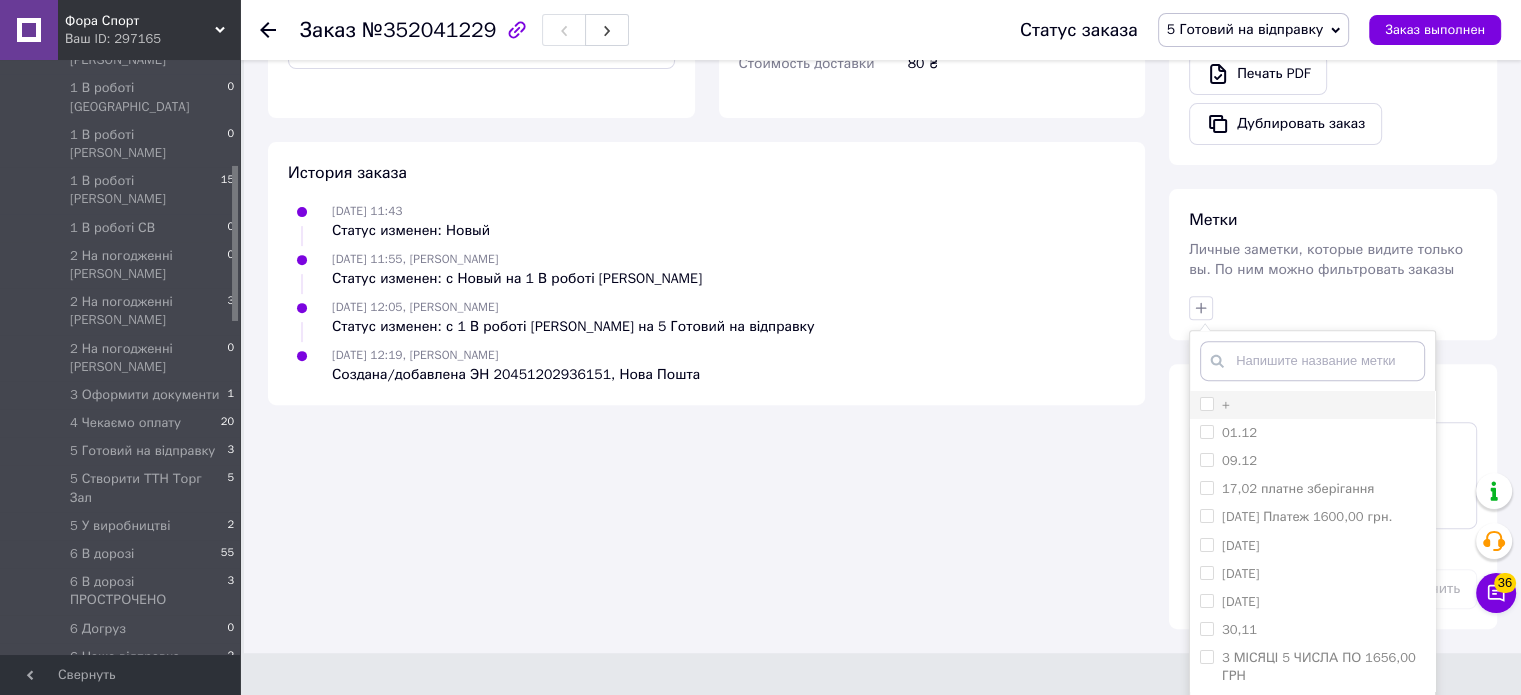 scroll, scrollTop: 767, scrollLeft: 0, axis: vertical 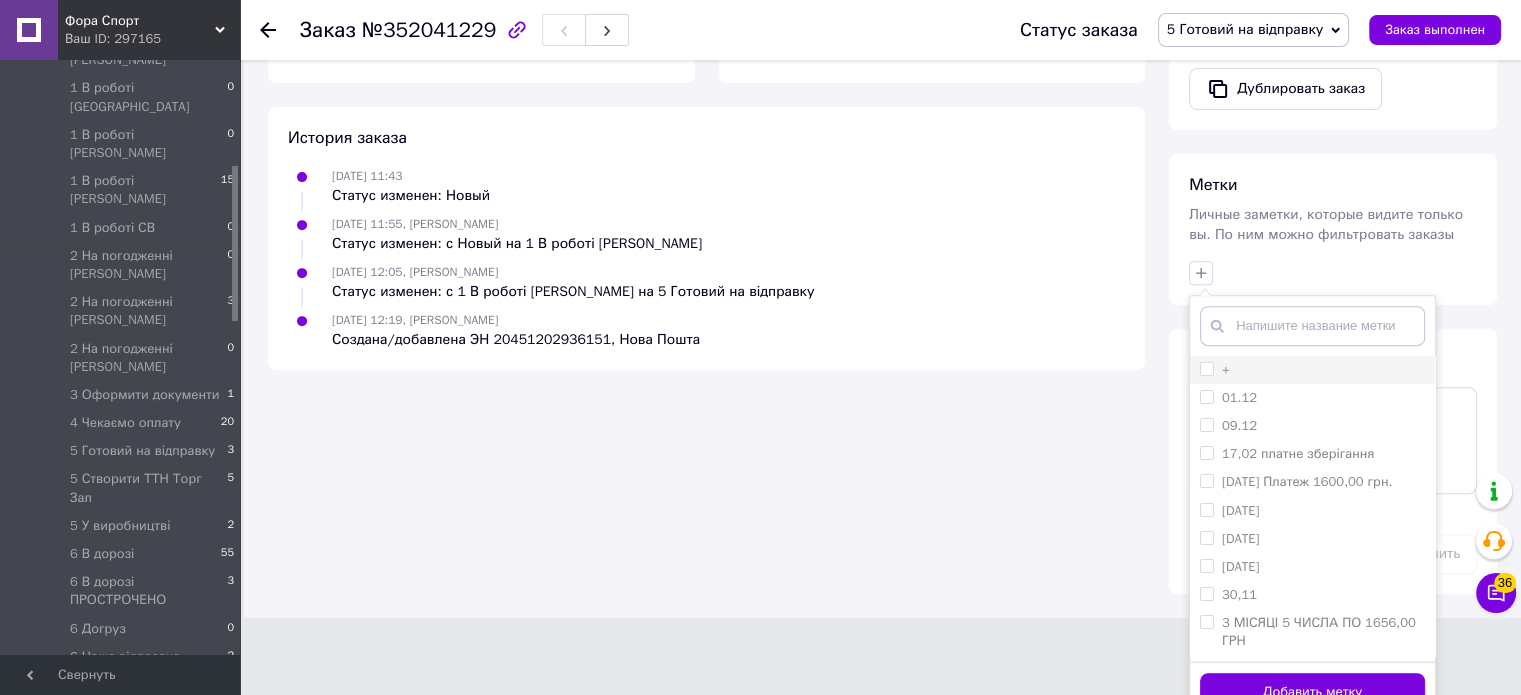 click on "+" at bounding box center (1312, 370) 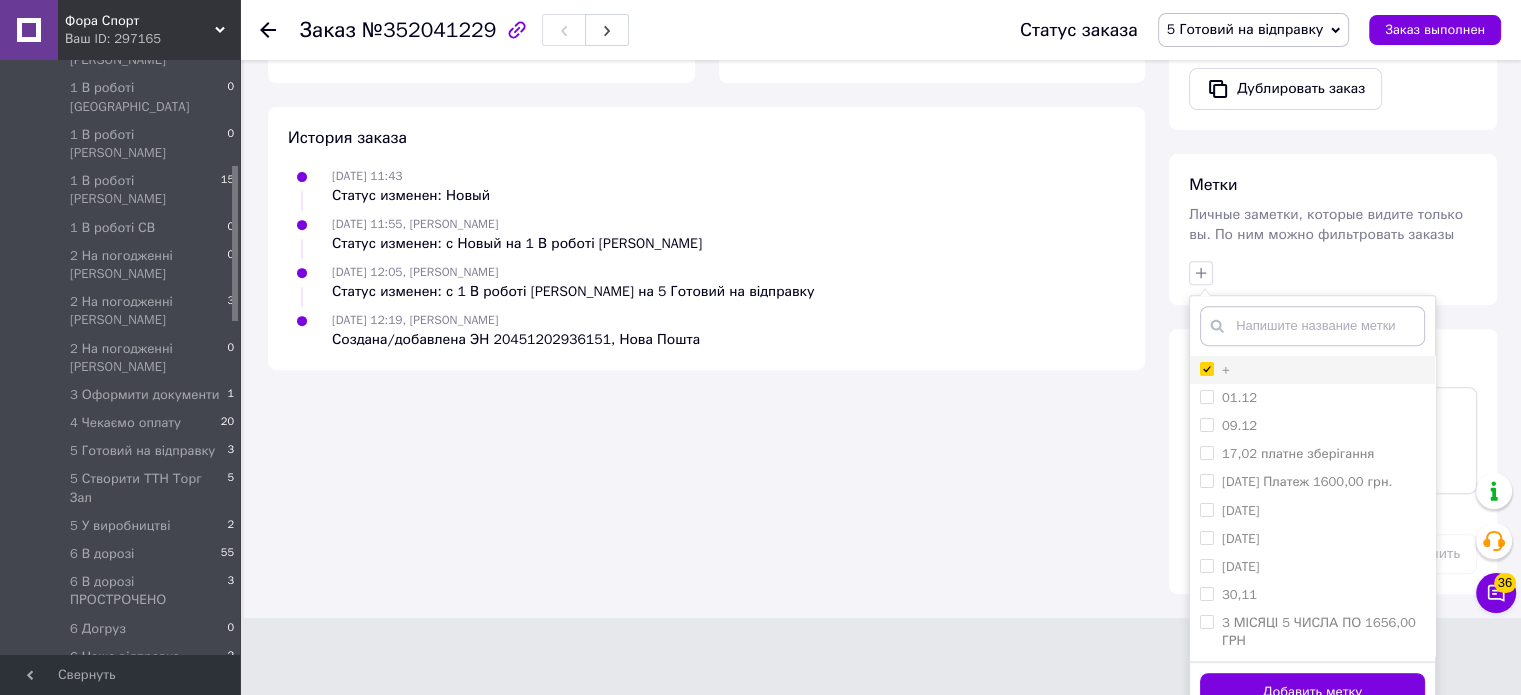 checkbox on "true" 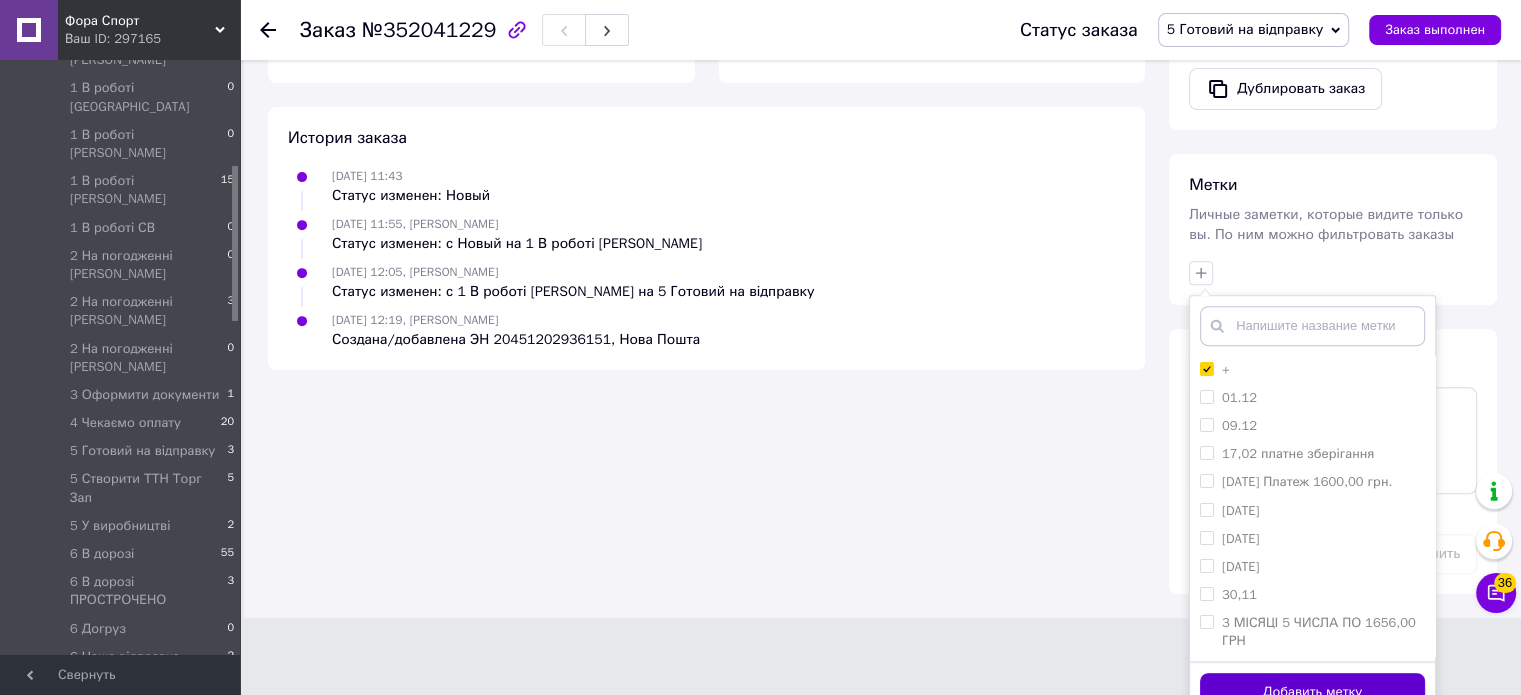 click on "Добавить метку" at bounding box center (1312, 692) 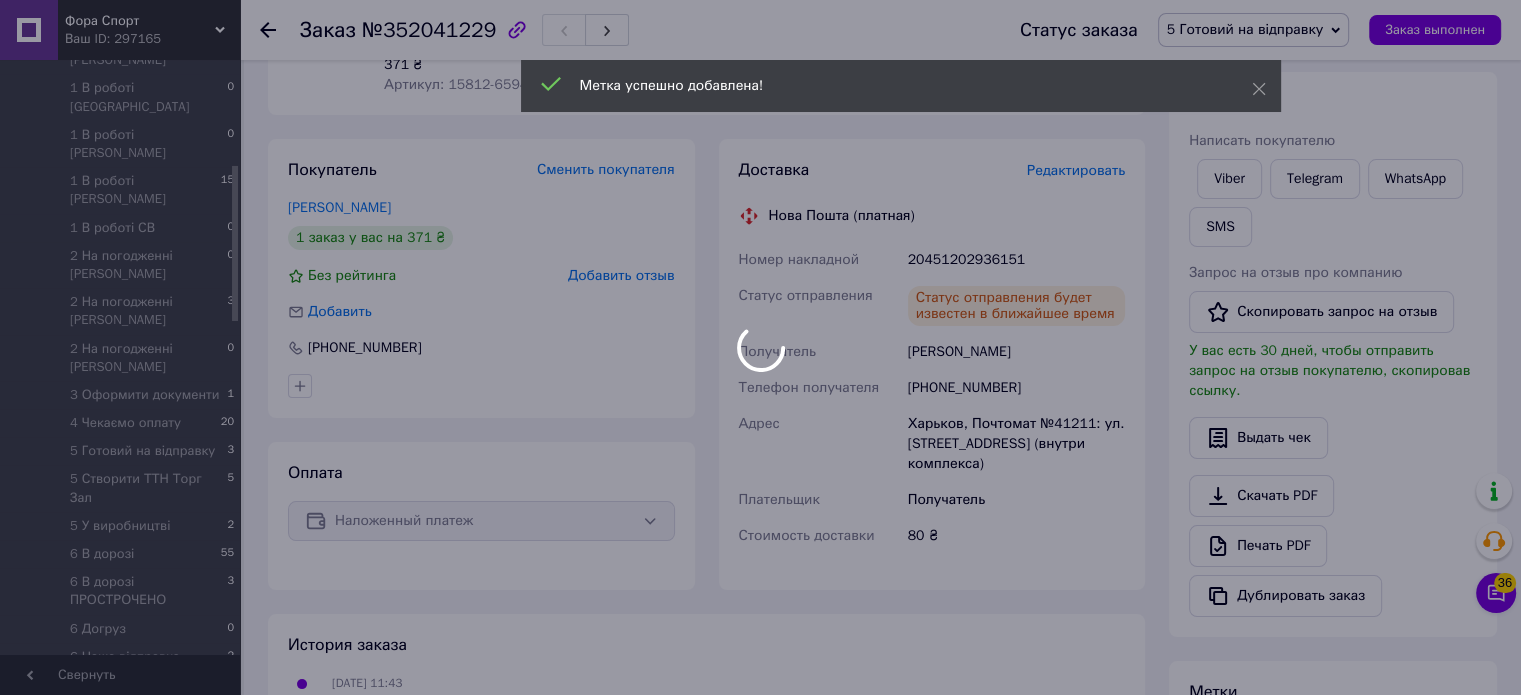 scroll, scrollTop: 167, scrollLeft: 0, axis: vertical 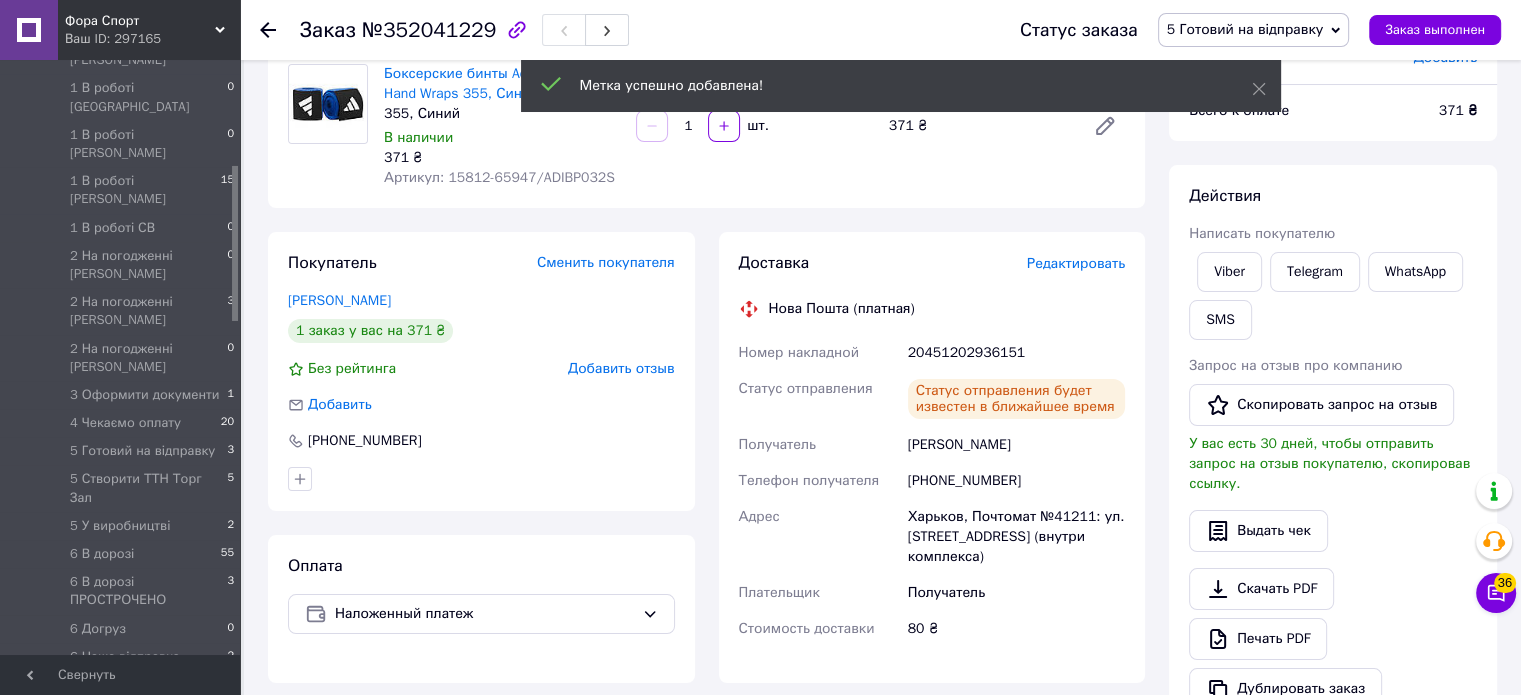 click on "5 Готовий на відправку" at bounding box center (1245, 29) 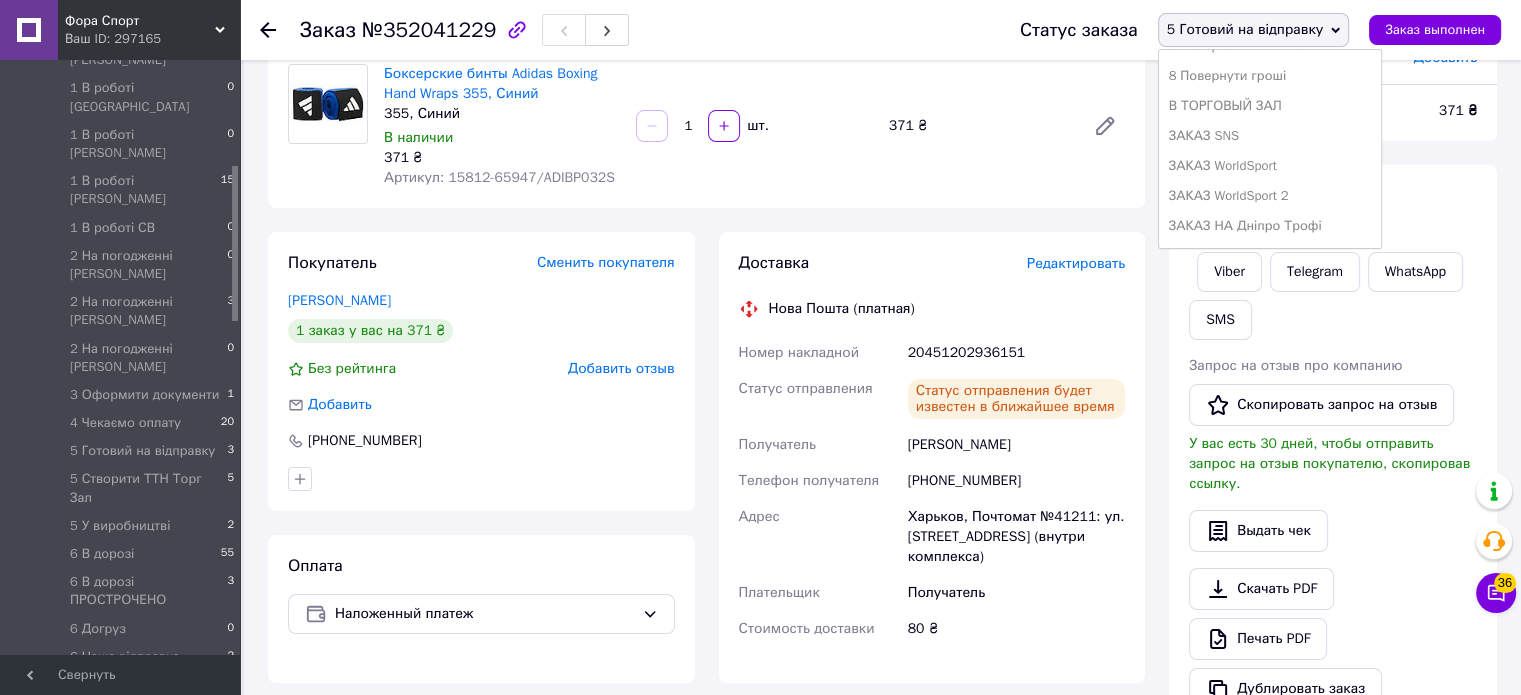scroll, scrollTop: 800, scrollLeft: 0, axis: vertical 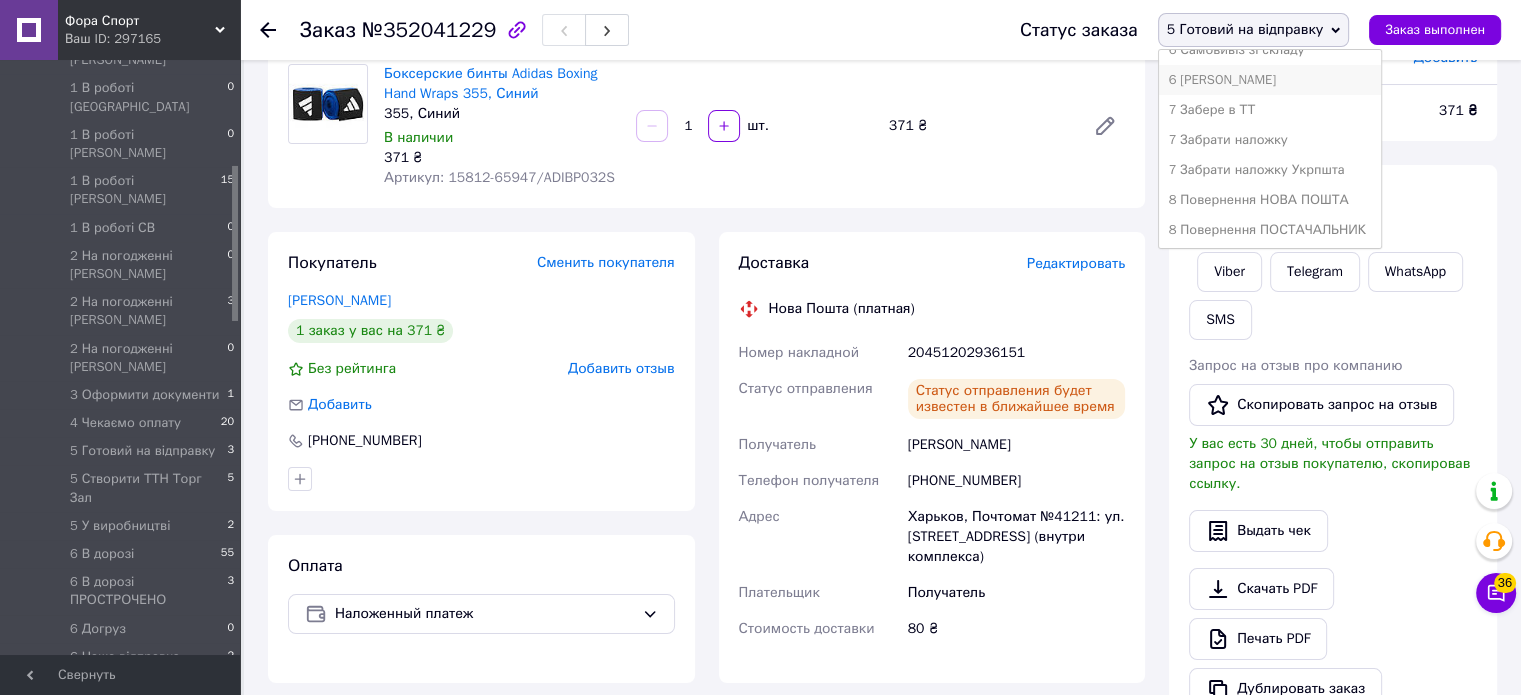 click on "6 [PERSON_NAME]" at bounding box center (1270, 80) 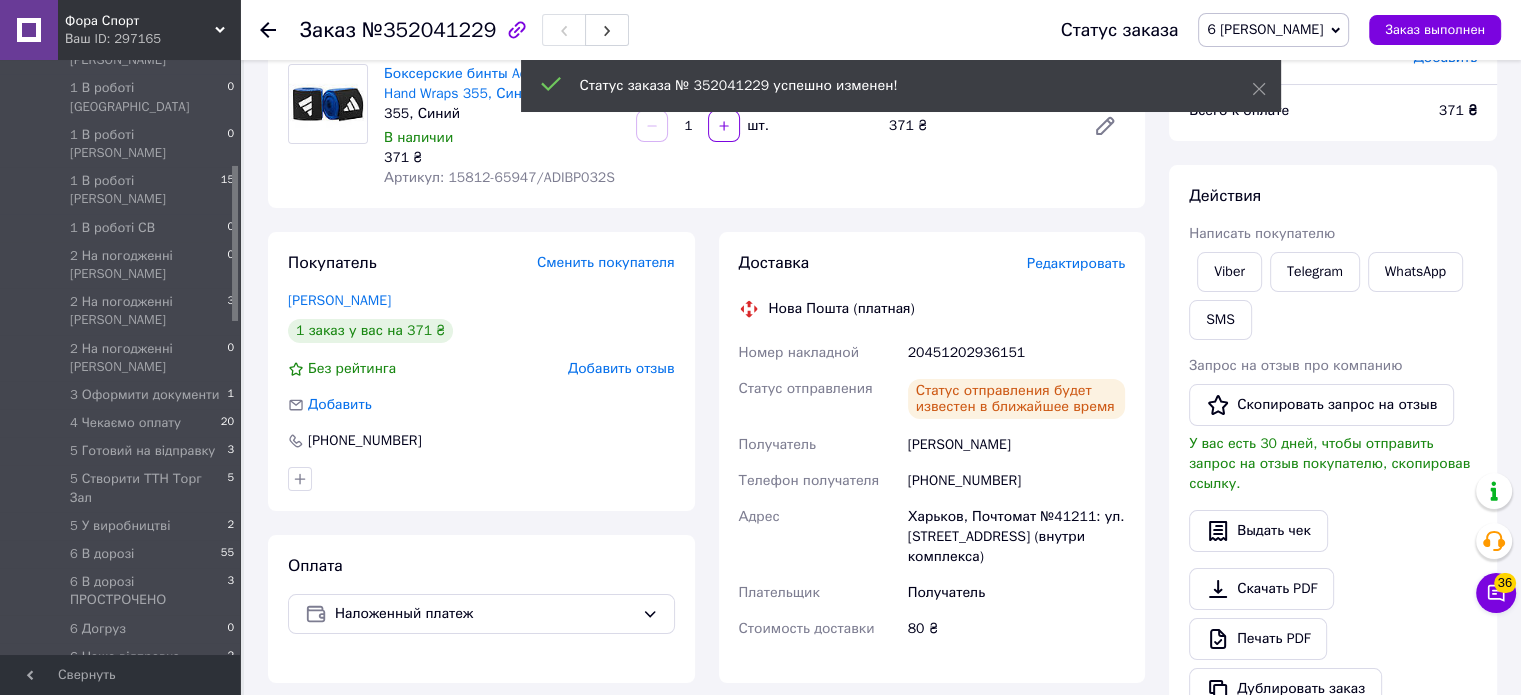 click 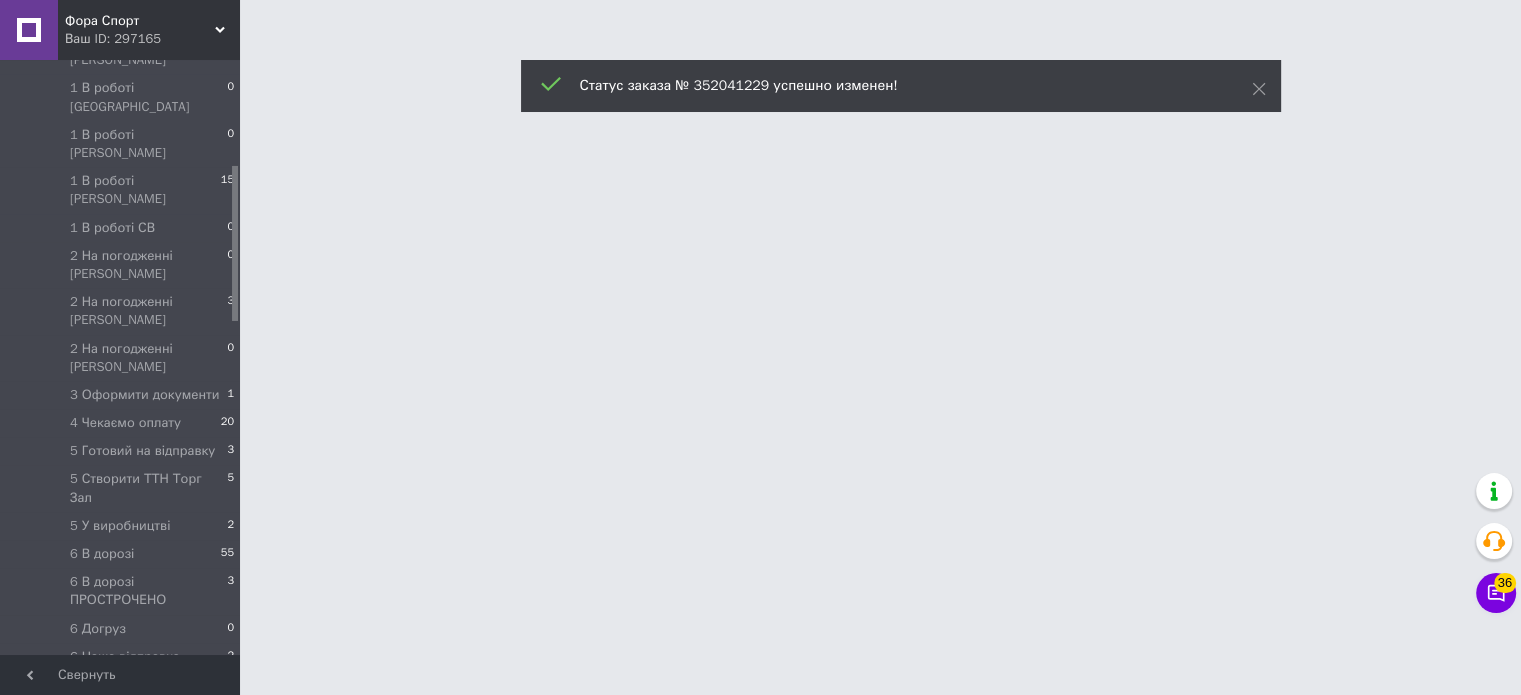 scroll, scrollTop: 0, scrollLeft: 0, axis: both 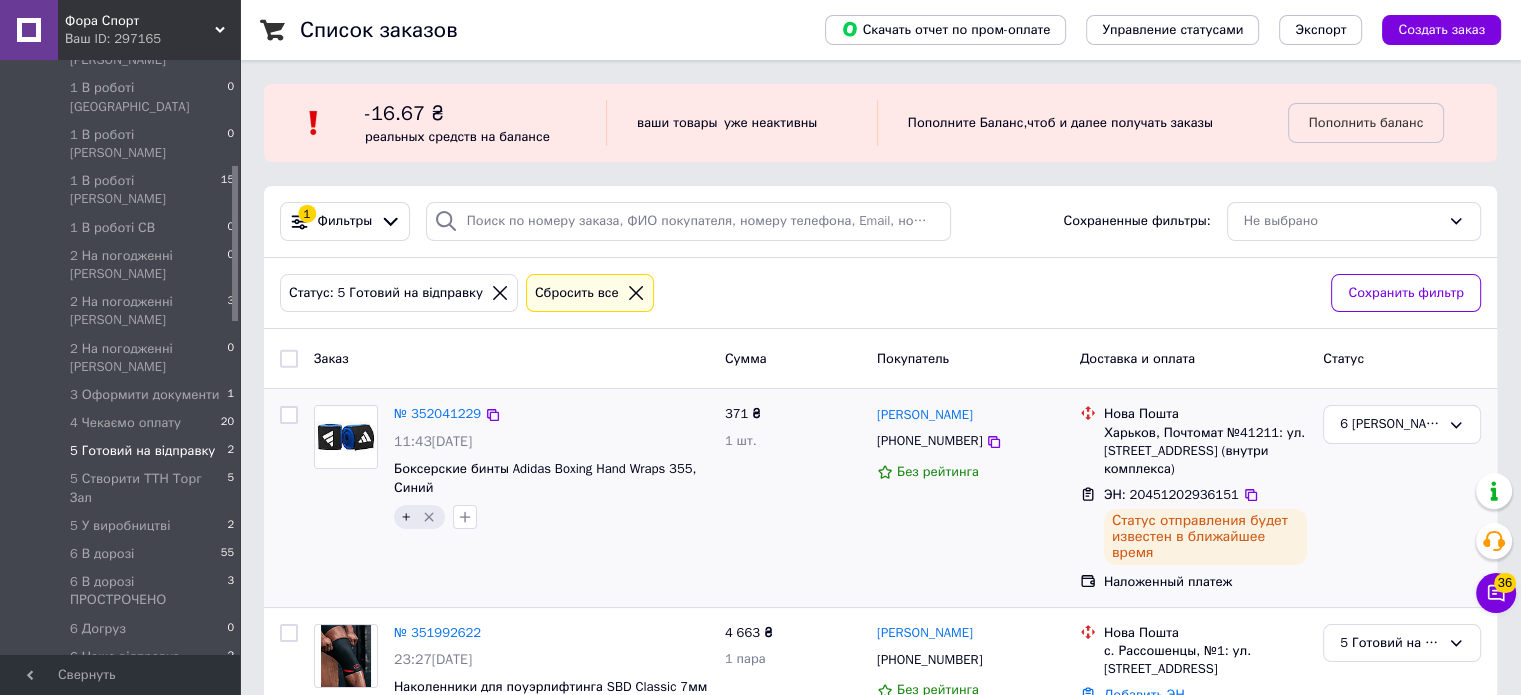 click at bounding box center [346, 467] 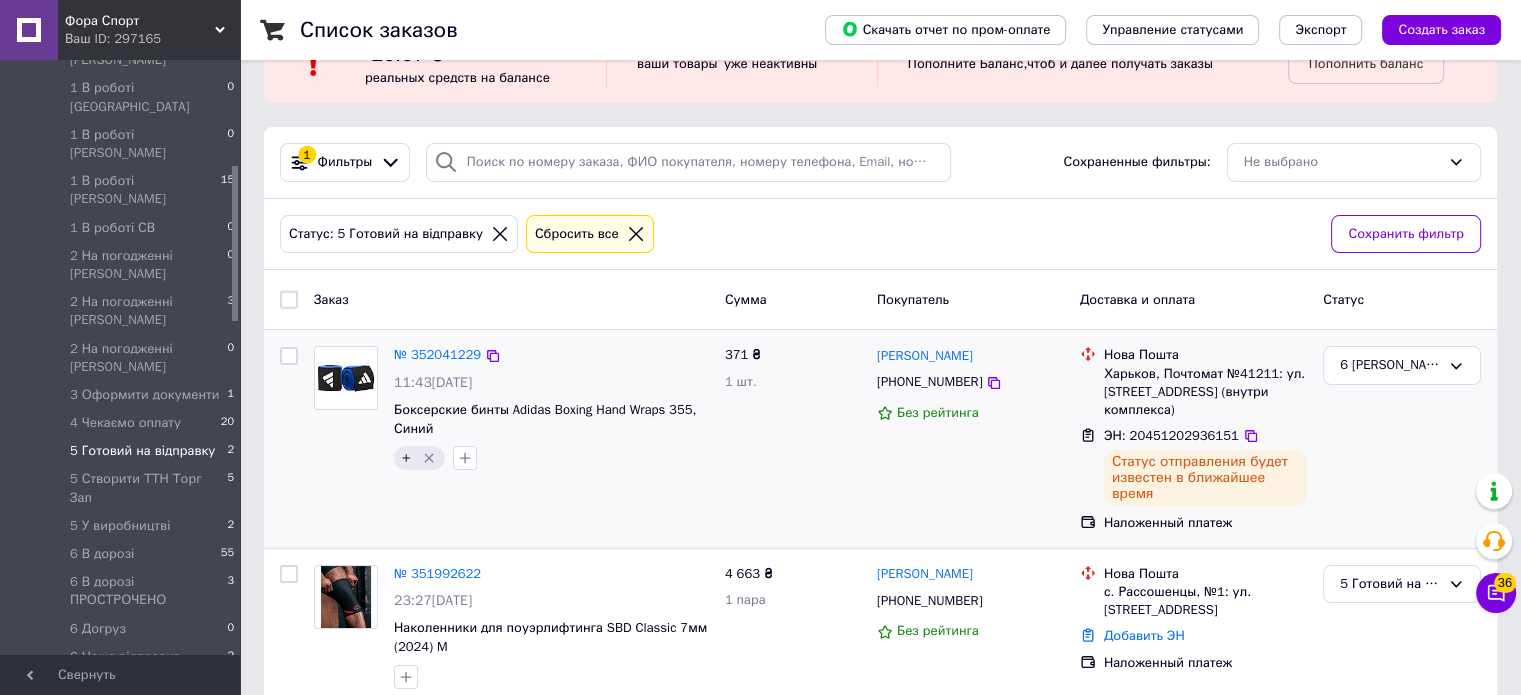 scroll, scrollTop: 91, scrollLeft: 0, axis: vertical 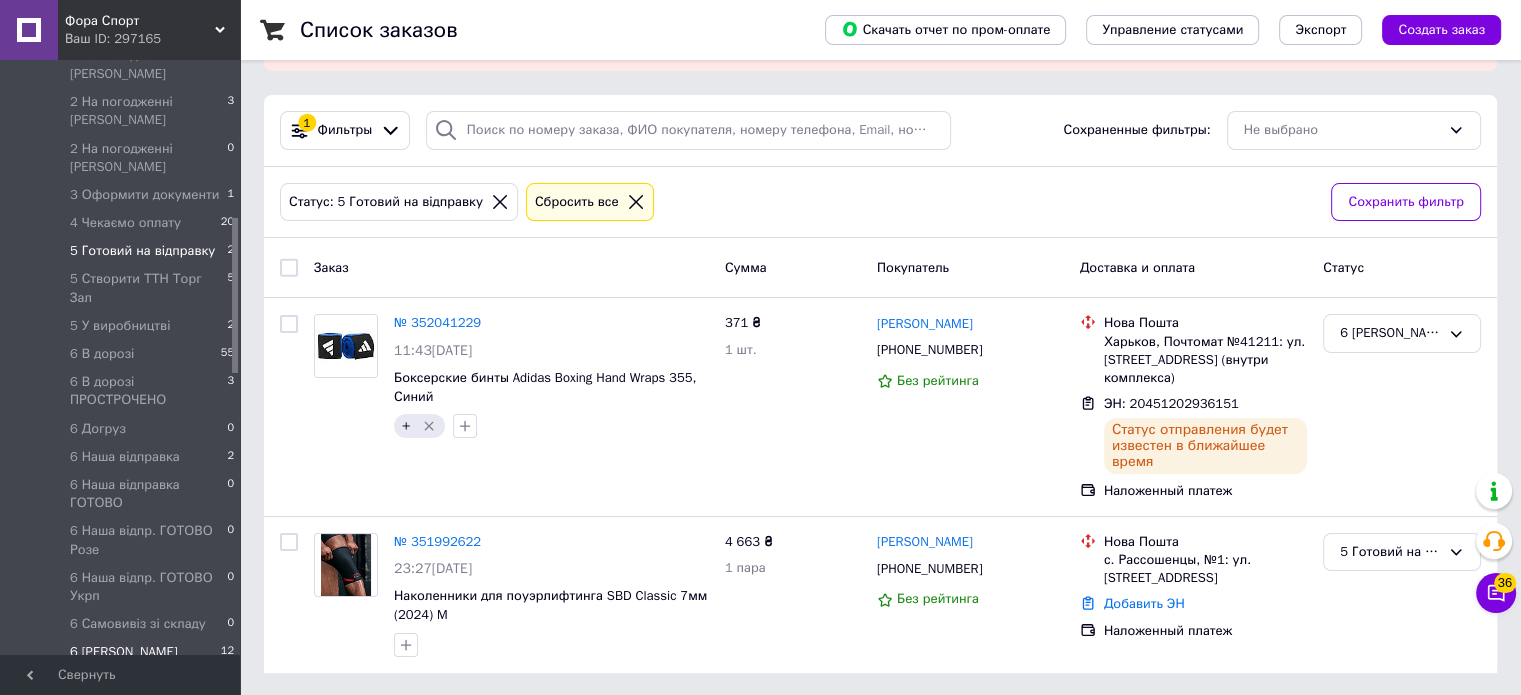 click on "6 [PERSON_NAME]" at bounding box center (124, 652) 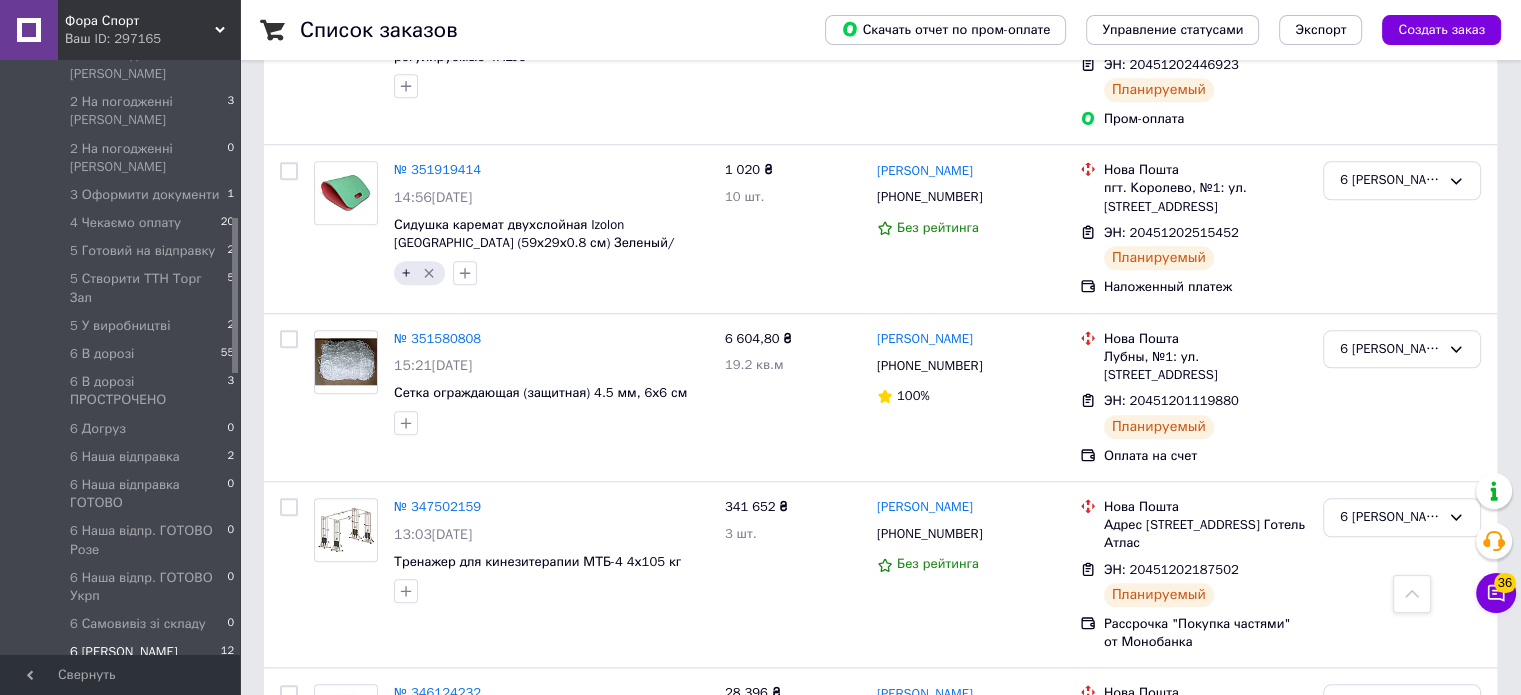 scroll, scrollTop: 2005, scrollLeft: 0, axis: vertical 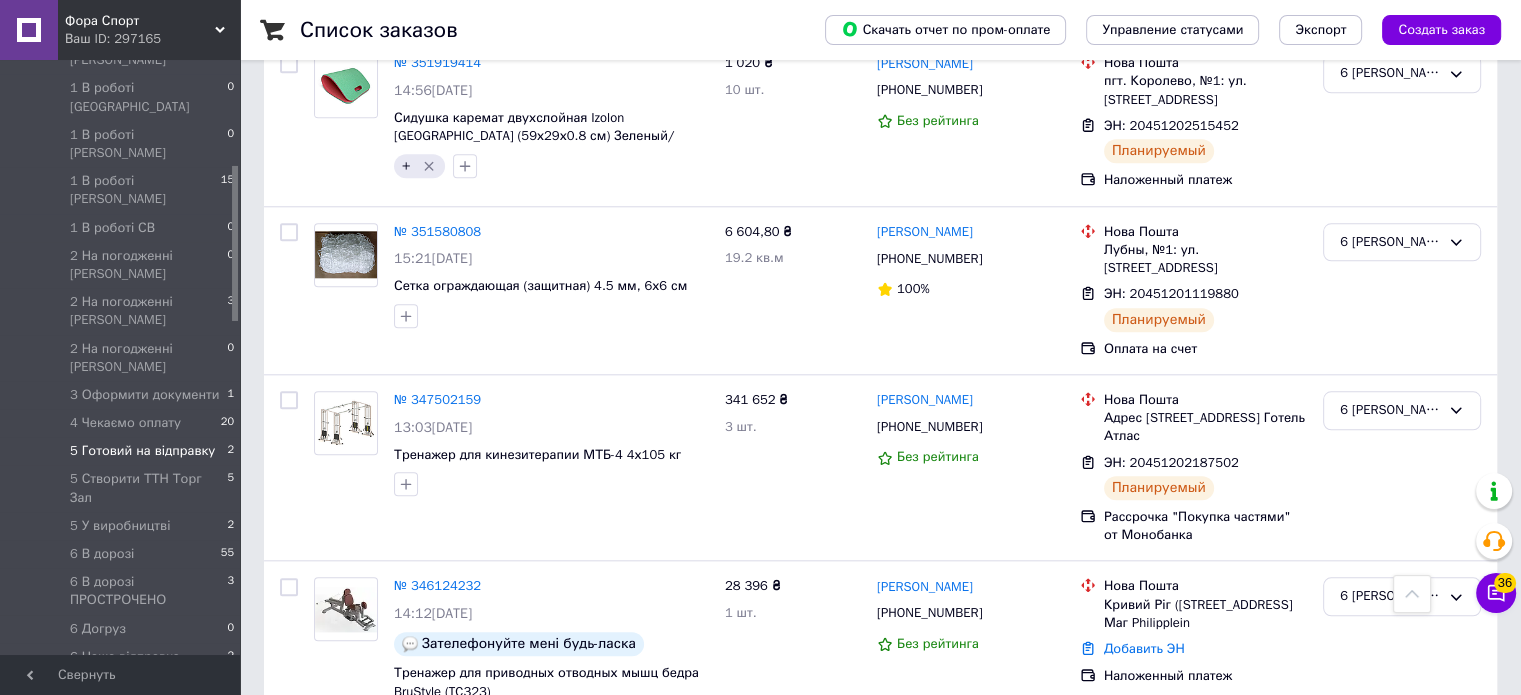 click on "5 Готовий на відправку" at bounding box center [142, 451] 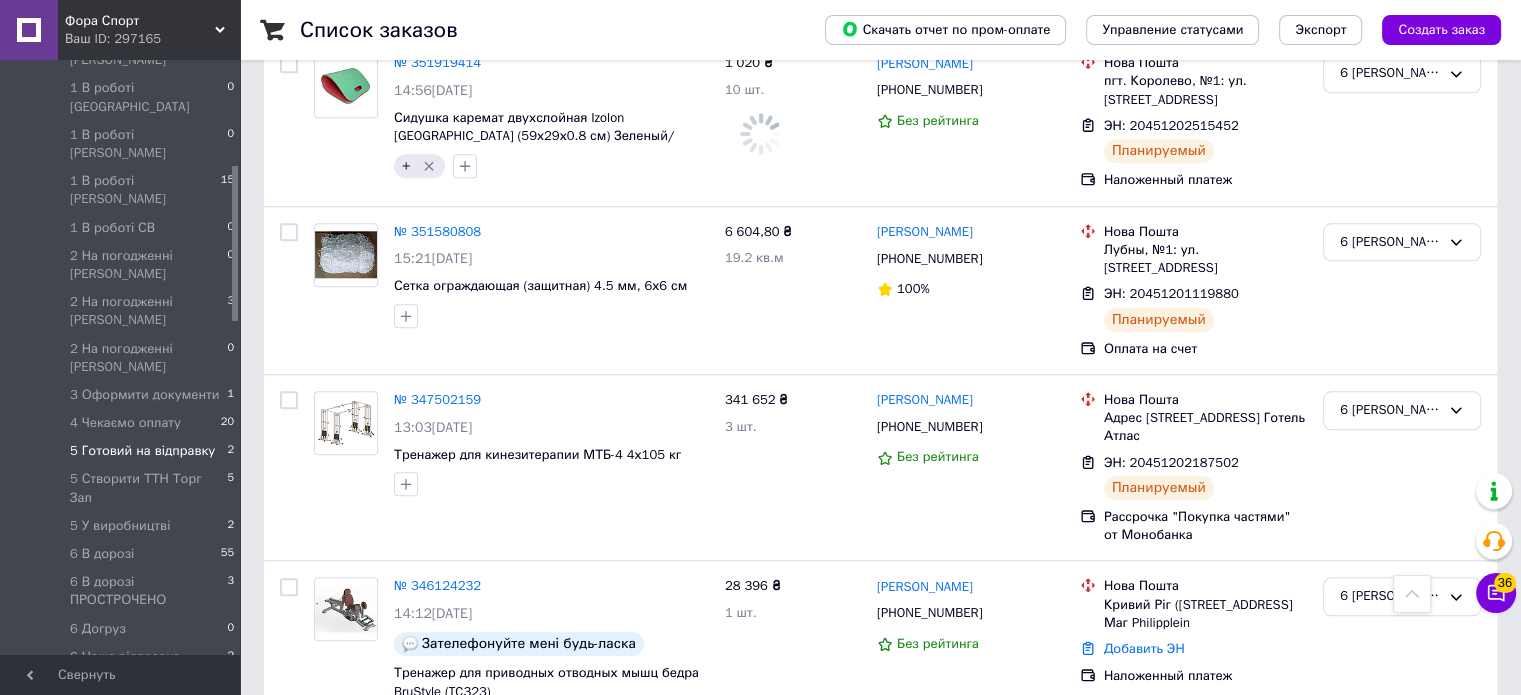 scroll, scrollTop: 0, scrollLeft: 0, axis: both 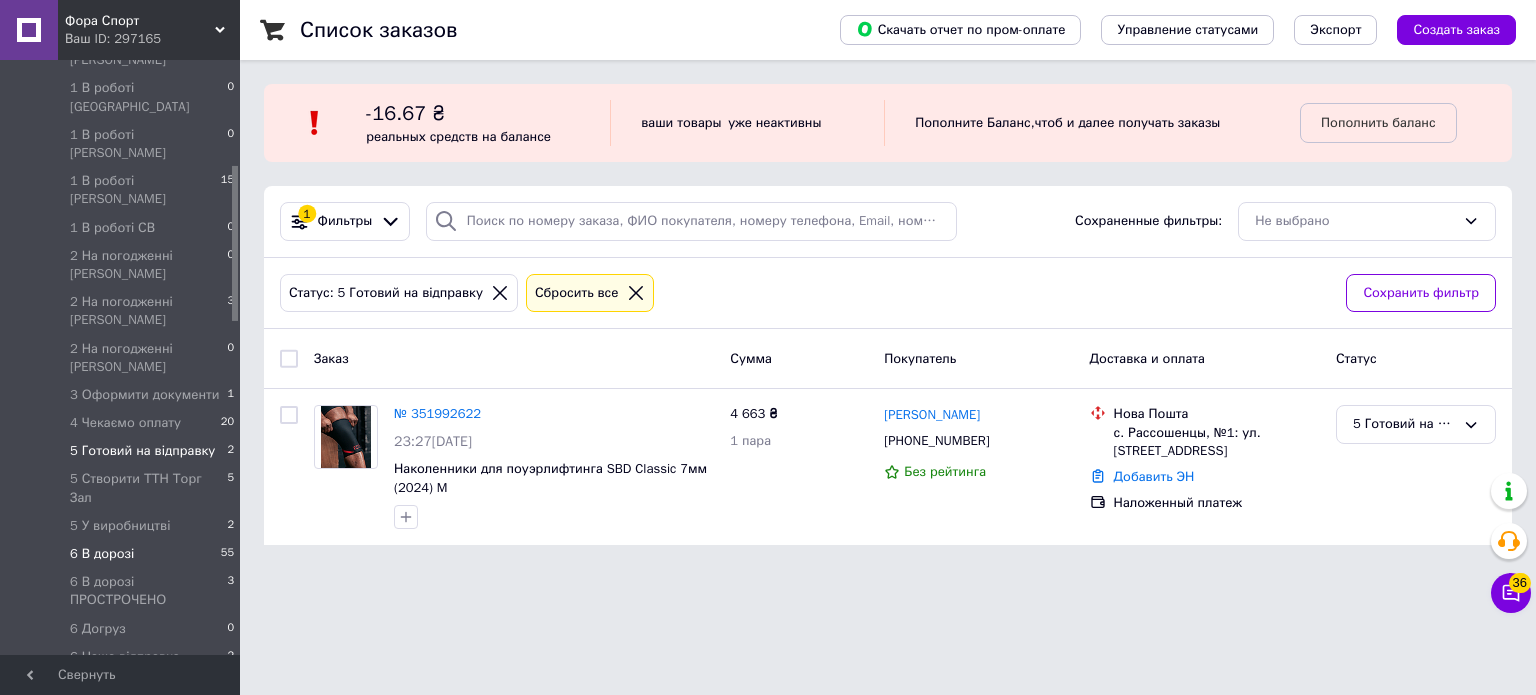 click on "6 В дорозі 55" at bounding box center (123, 554) 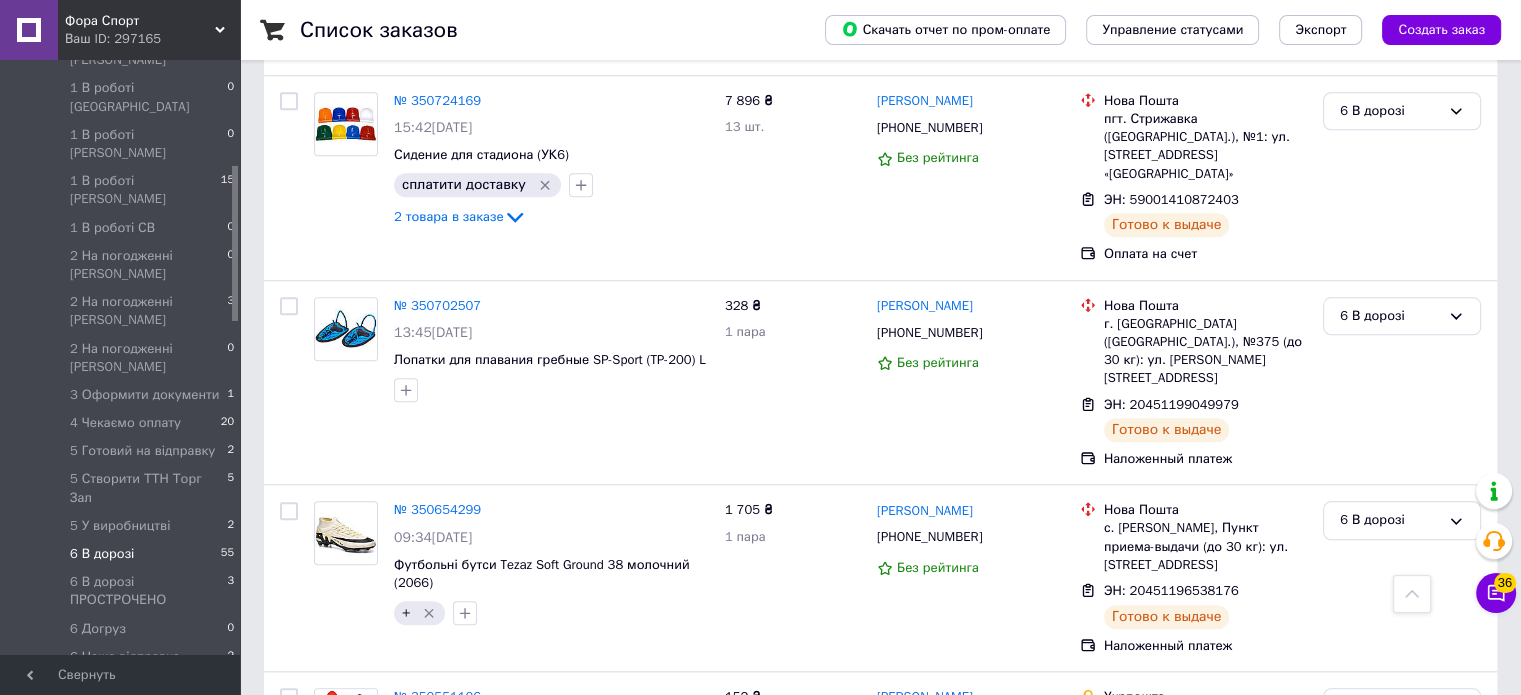 scroll, scrollTop: 9732, scrollLeft: 0, axis: vertical 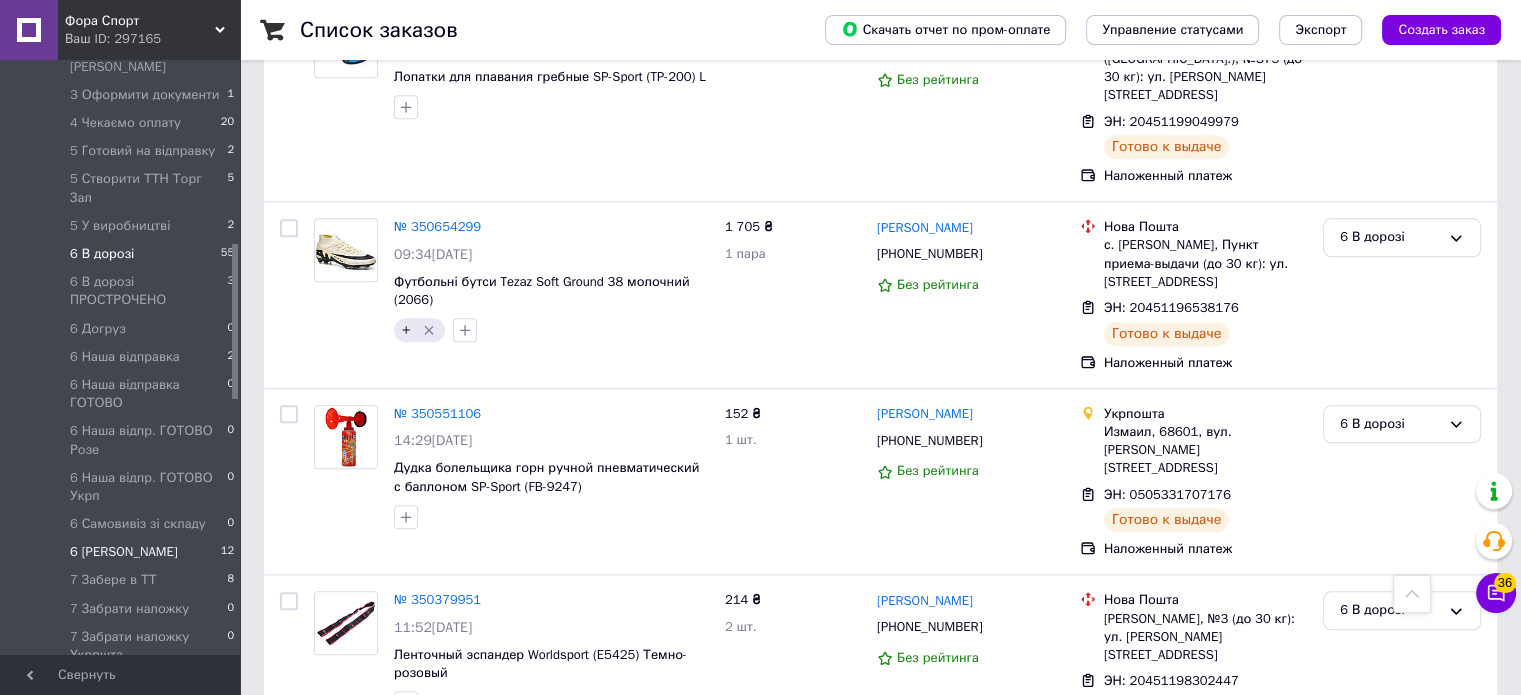 click on "6 [PERSON_NAME]" at bounding box center (124, 552) 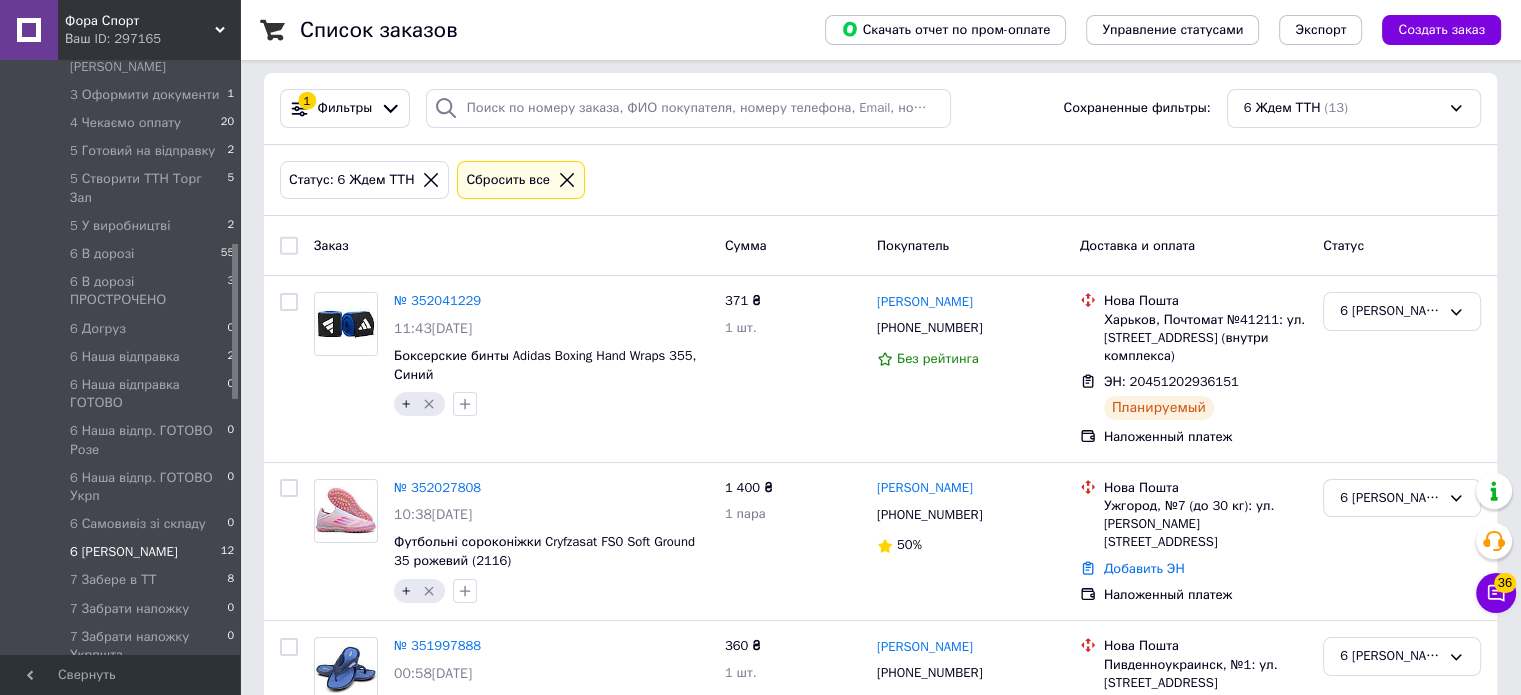 scroll, scrollTop: 200, scrollLeft: 0, axis: vertical 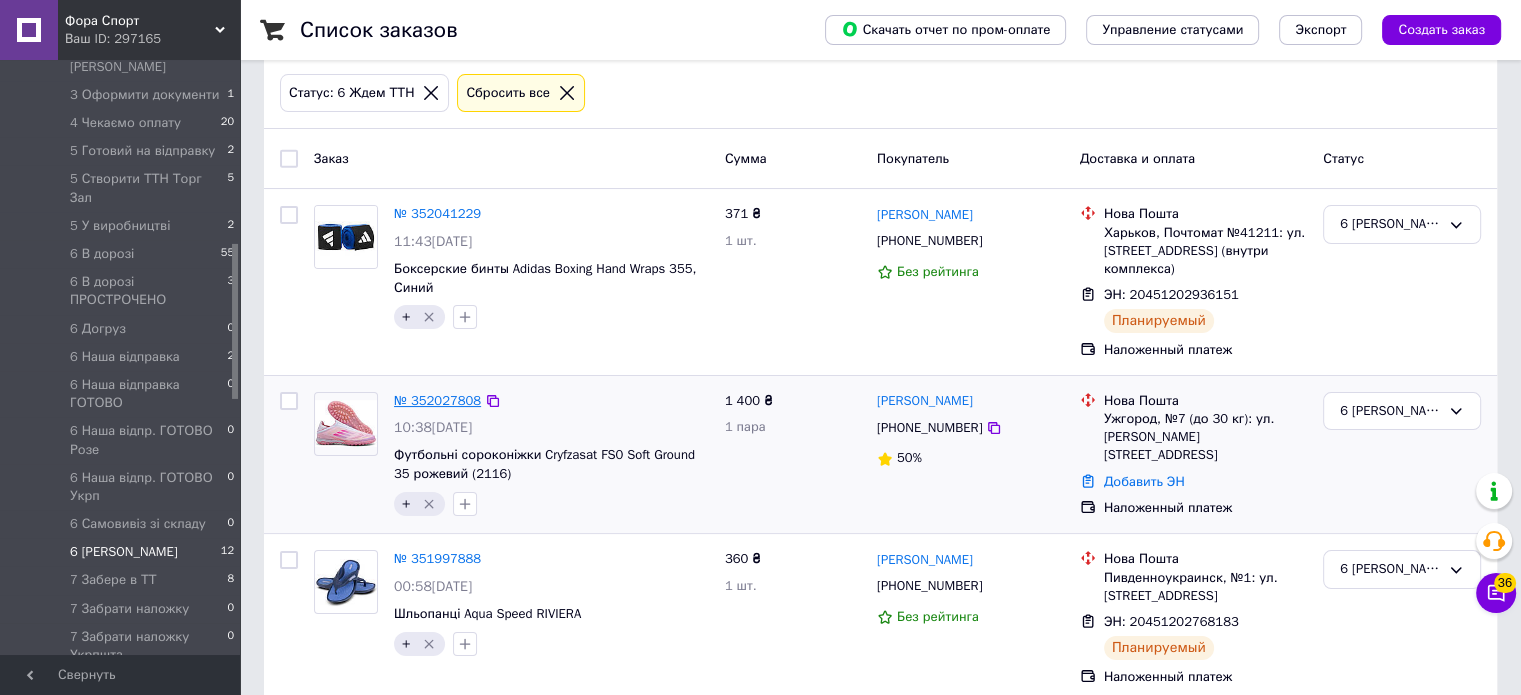 click on "№ 352027808" at bounding box center (437, 400) 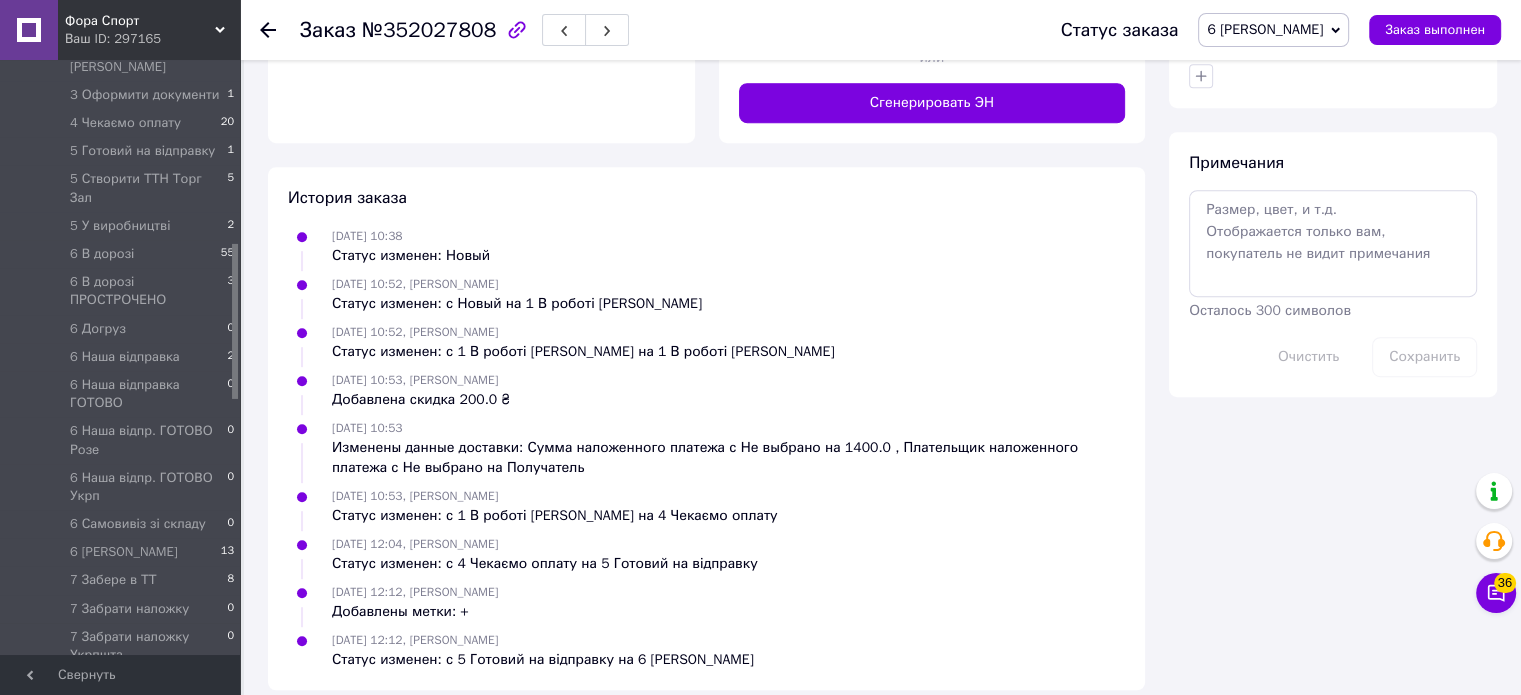 scroll, scrollTop: 996, scrollLeft: 0, axis: vertical 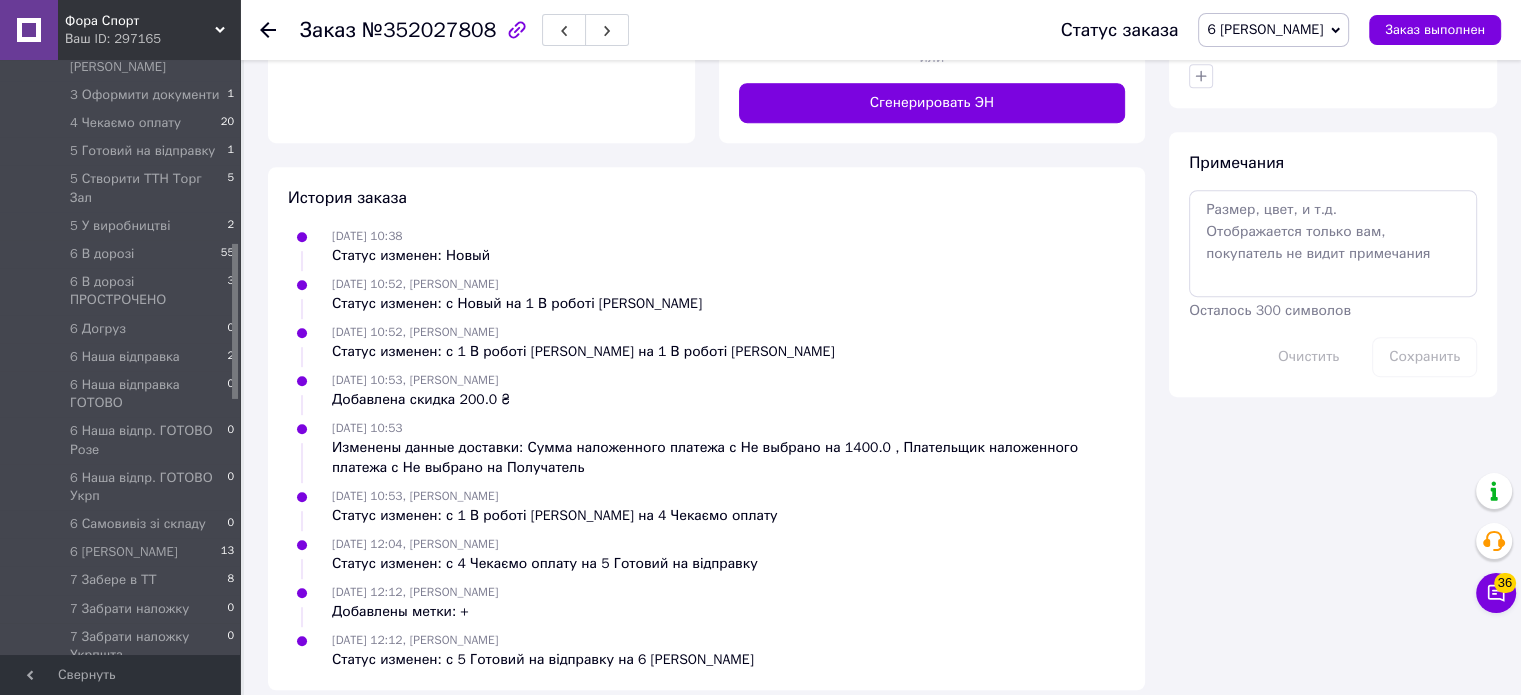 click on "[DATE] 10:38 Статус изменен: Новый [DATE] 10:52, [PERSON_NAME] Статус изменен: с Новый на 1 В роботі [PERSON_NAME] [DATE] 10:52, [PERSON_NAME] Статус изменен: с 1 В роботі [PERSON_NAME] на 1 В роботі [PERSON_NAME] [DATE] 10:53, [PERSON_NAME] скидка 200.0 ₴ [DATE] 10:53 Изменены данные доставки: Сумма наложенного платежа с Не выбрано на 1400.0 , Плательщик наложенного платежа с Не выбрано на Получатель [DATE] 10:53, [PERSON_NAME] Статус изменен: с 1 В роботі [PERSON_NAME] на 4  Чекаємо оплату [DATE] 12:04, [PERSON_NAME] Статус изменен: с 4  Чекаємо оплату на  5 Готовий на відправку Добавлены метки: +" at bounding box center (706, 448) 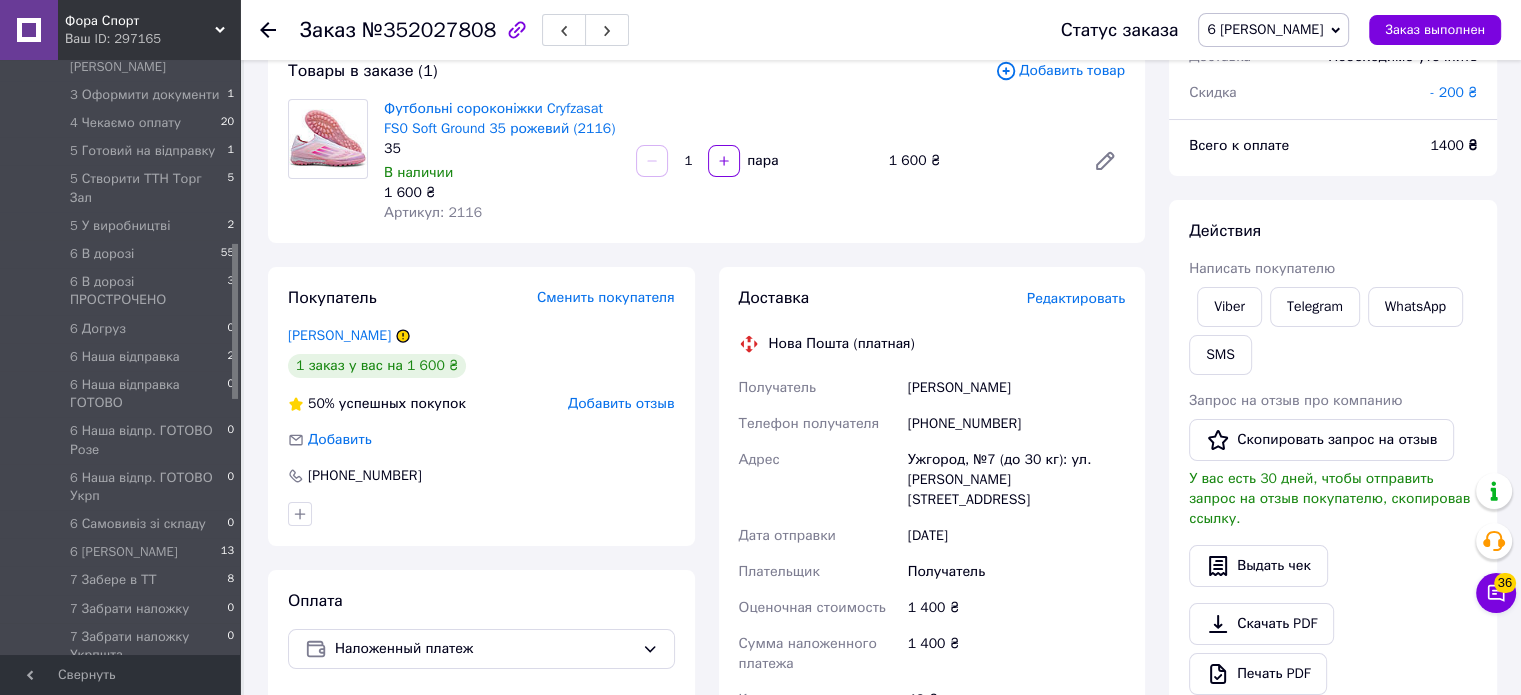 scroll, scrollTop: 300, scrollLeft: 0, axis: vertical 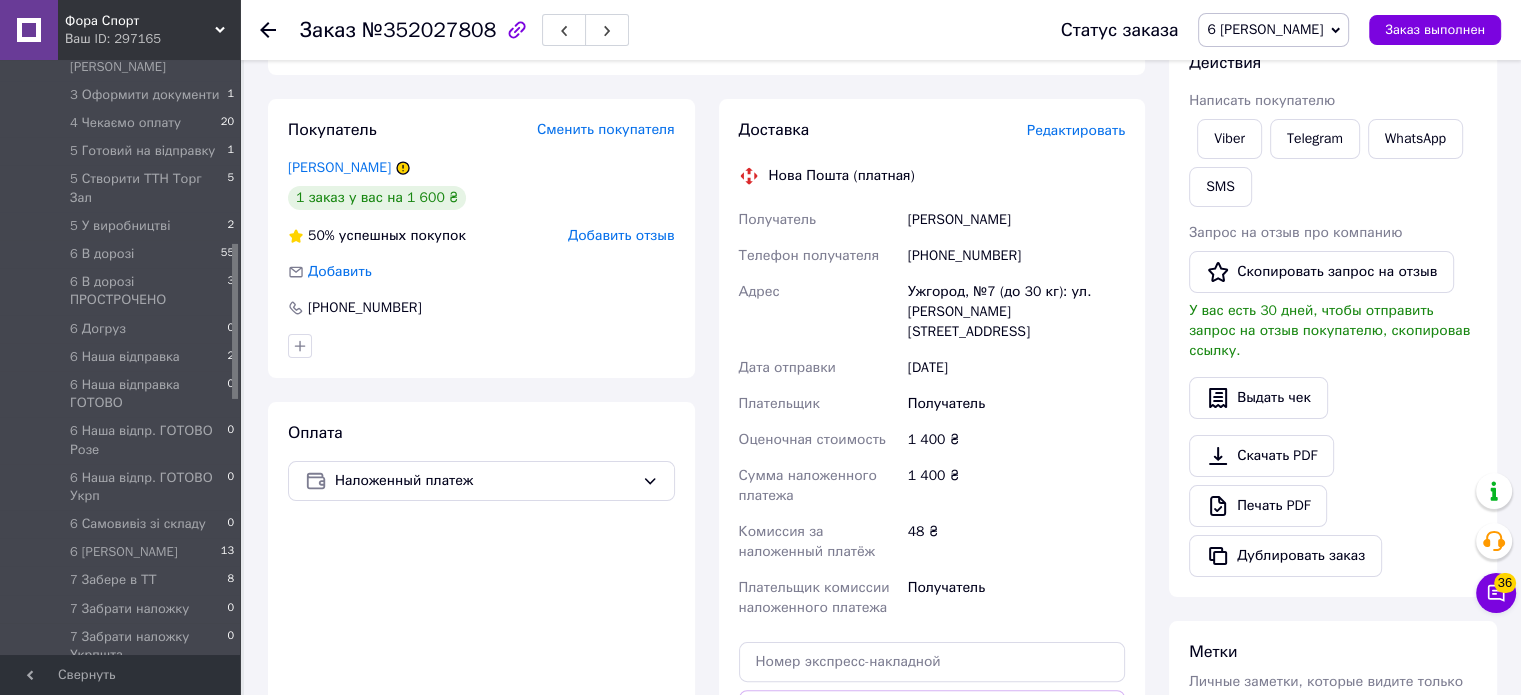 click on "Покупатель Сменить покупателя [PERSON_NAME] 1 заказ у вас на 1 600 ₴ 50%   успешных покупок Добавить отзыв Добавить [PHONE_NUMBER]" at bounding box center (481, 238) 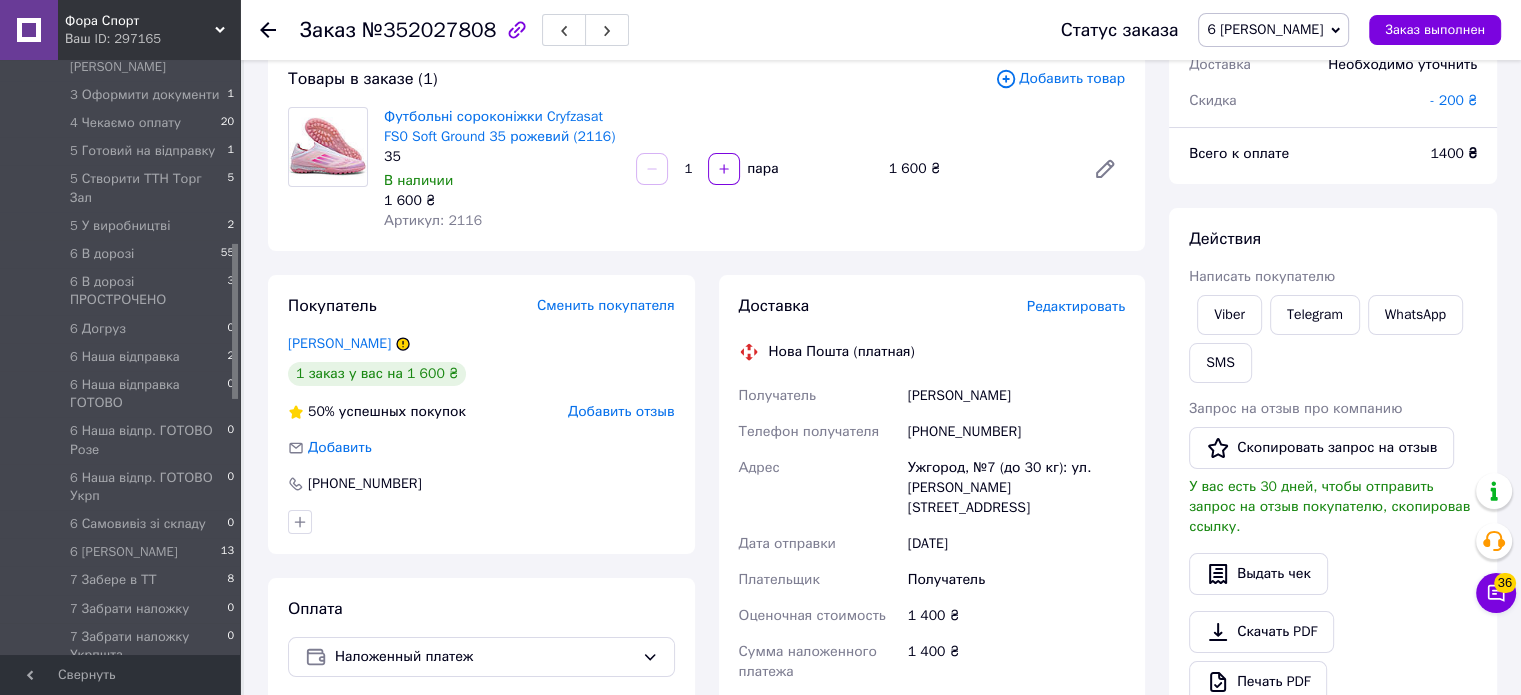 scroll, scrollTop: 0, scrollLeft: 0, axis: both 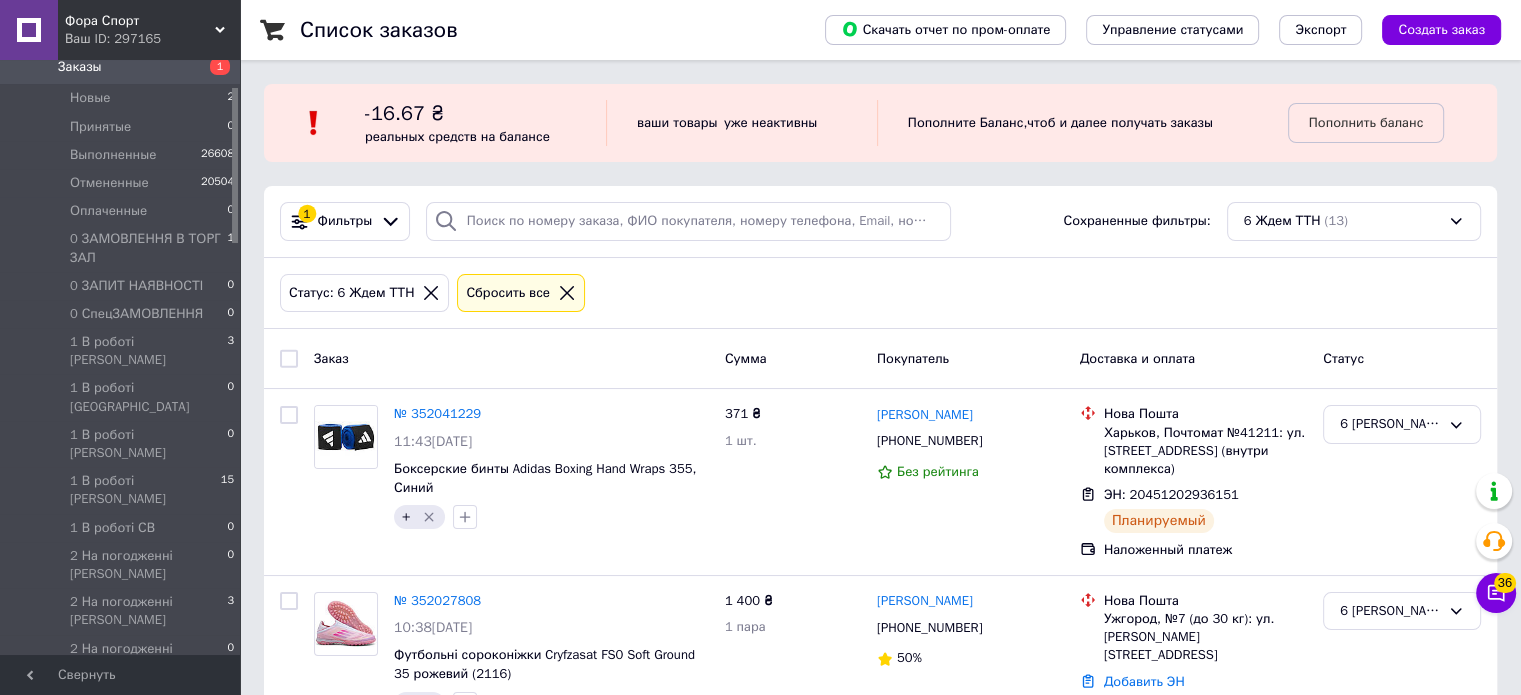 click on "5 Готовий на відправку" at bounding box center (142, 751) 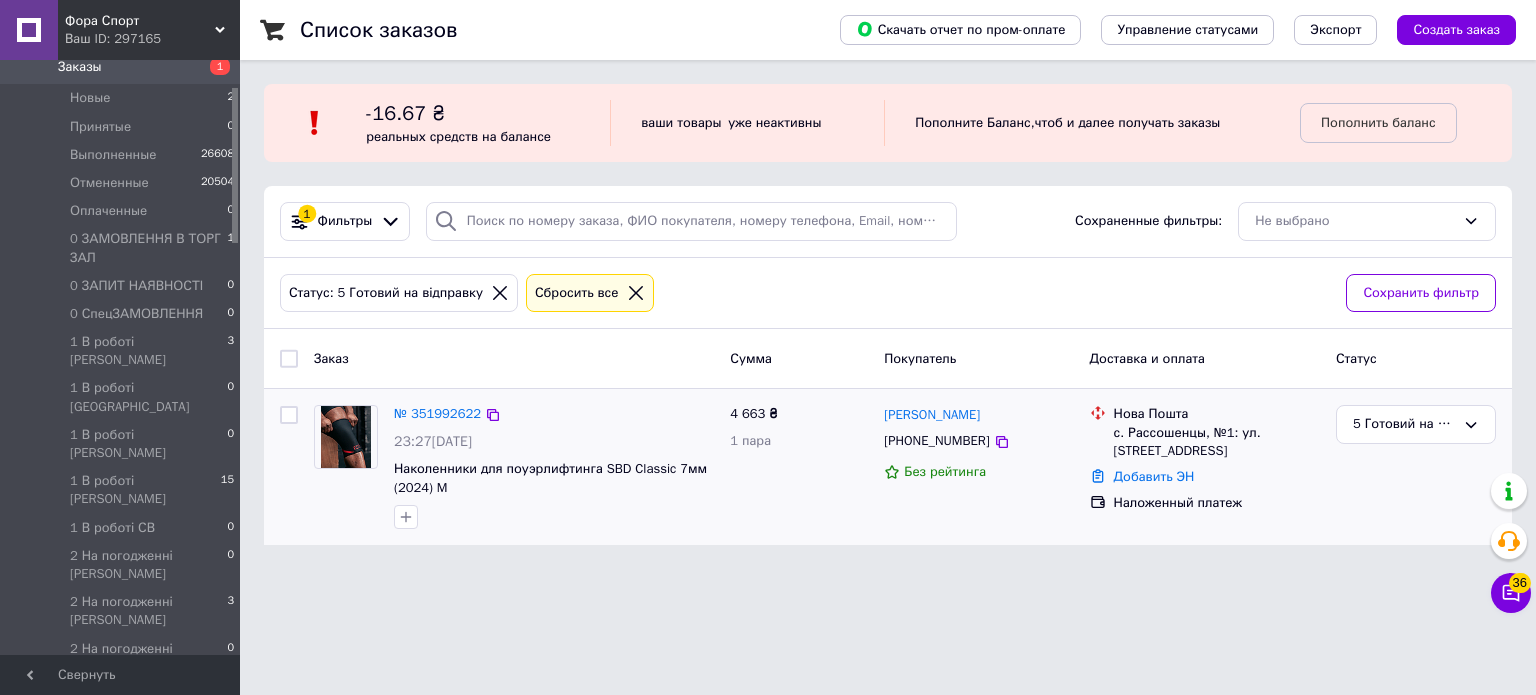 click at bounding box center (346, 467) 